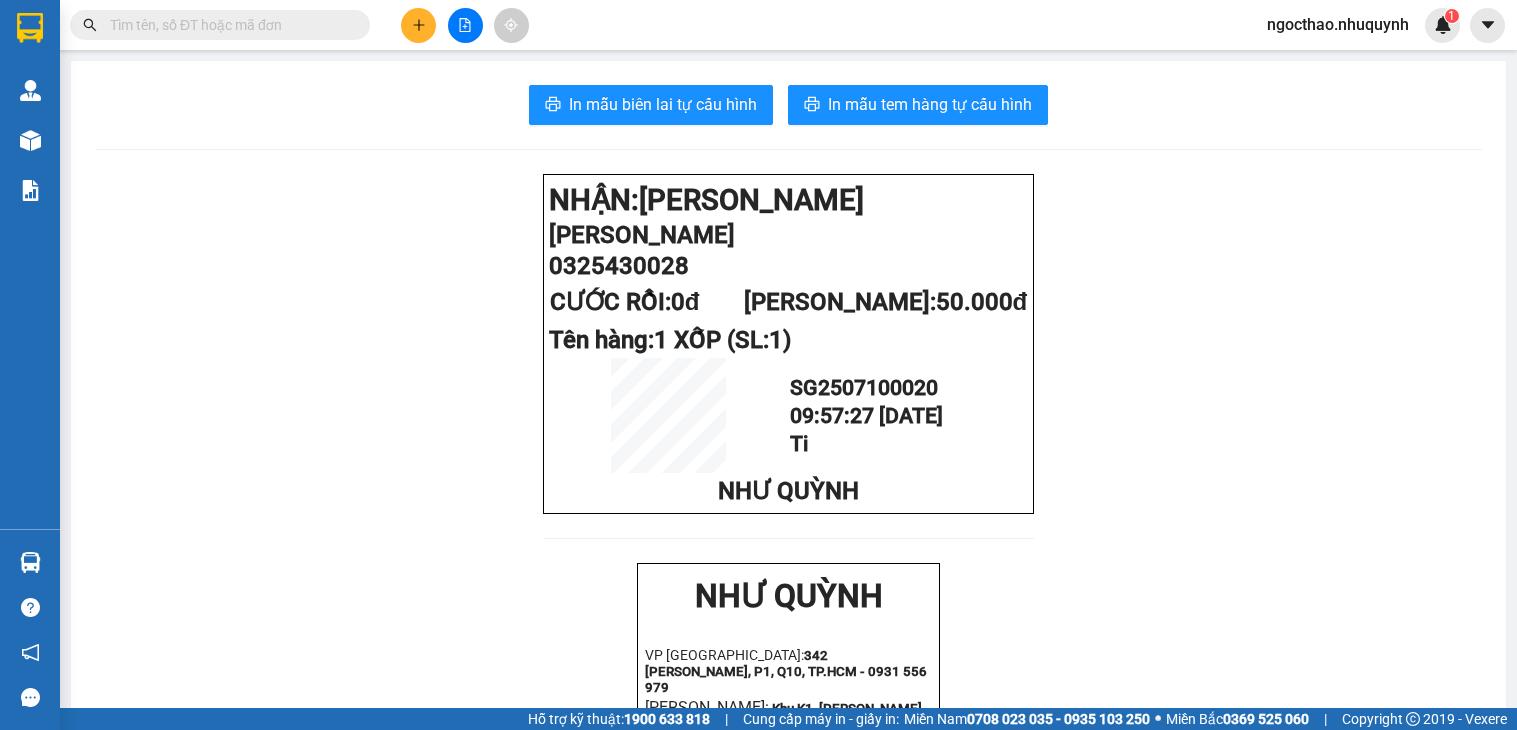 scroll, scrollTop: 0, scrollLeft: 0, axis: both 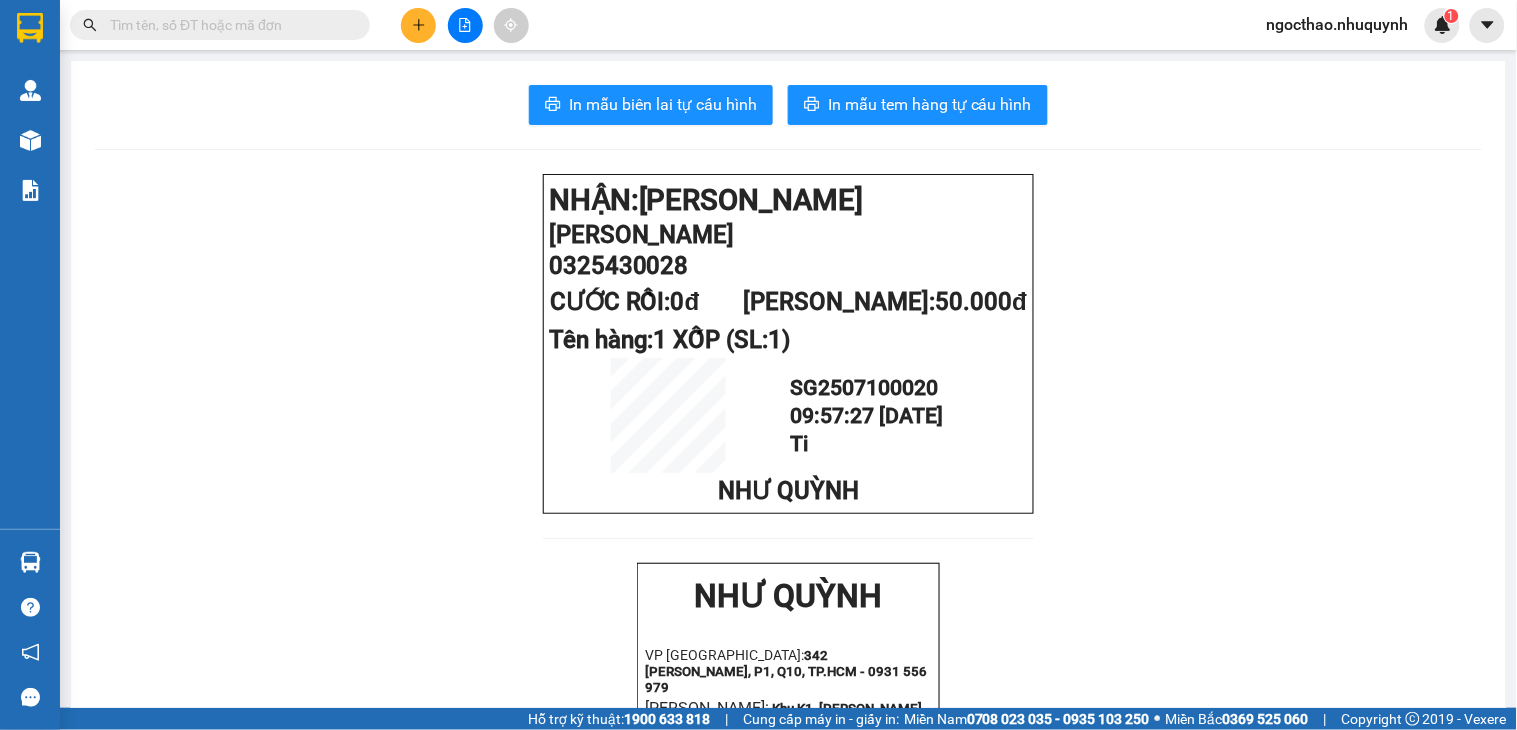 click 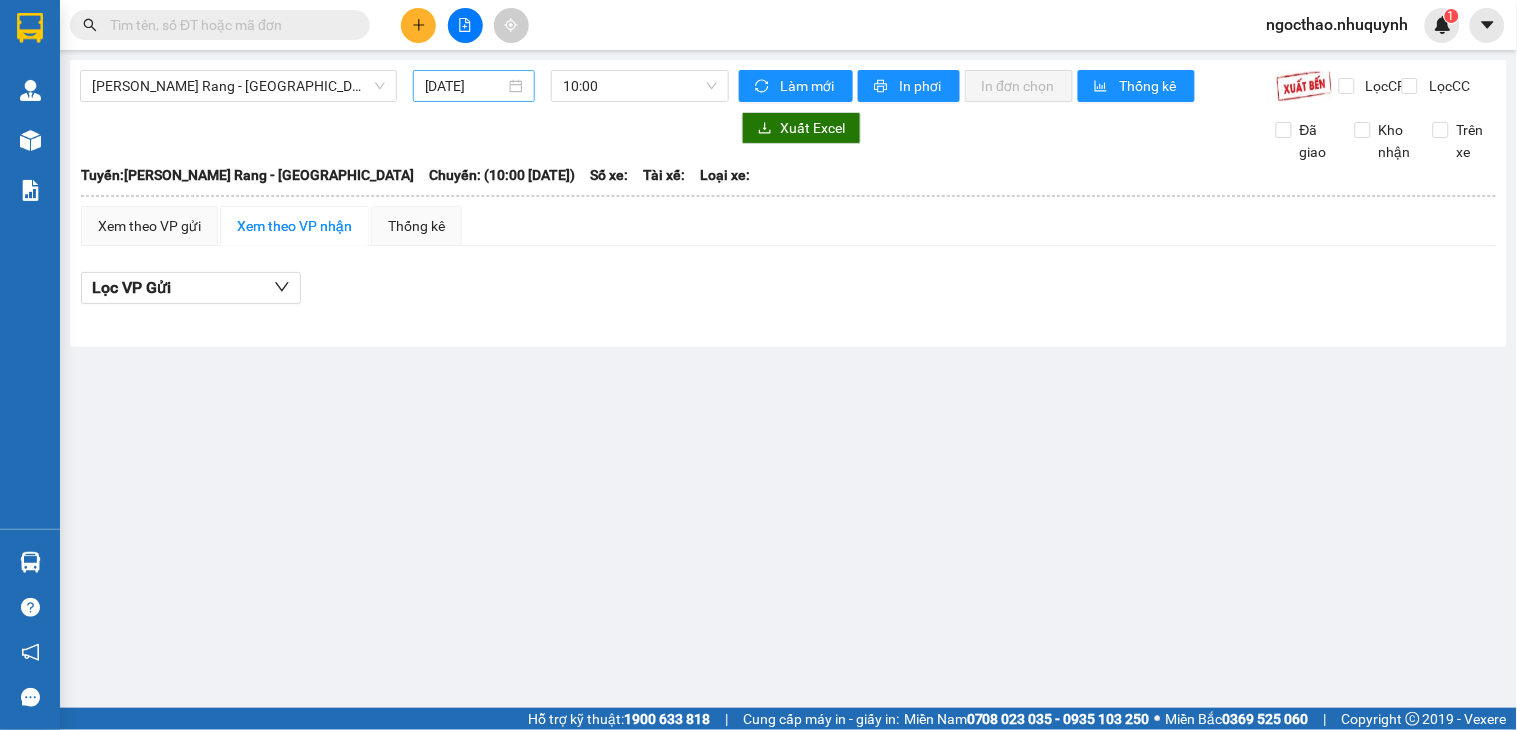 click on "[DATE]" at bounding box center [474, 86] 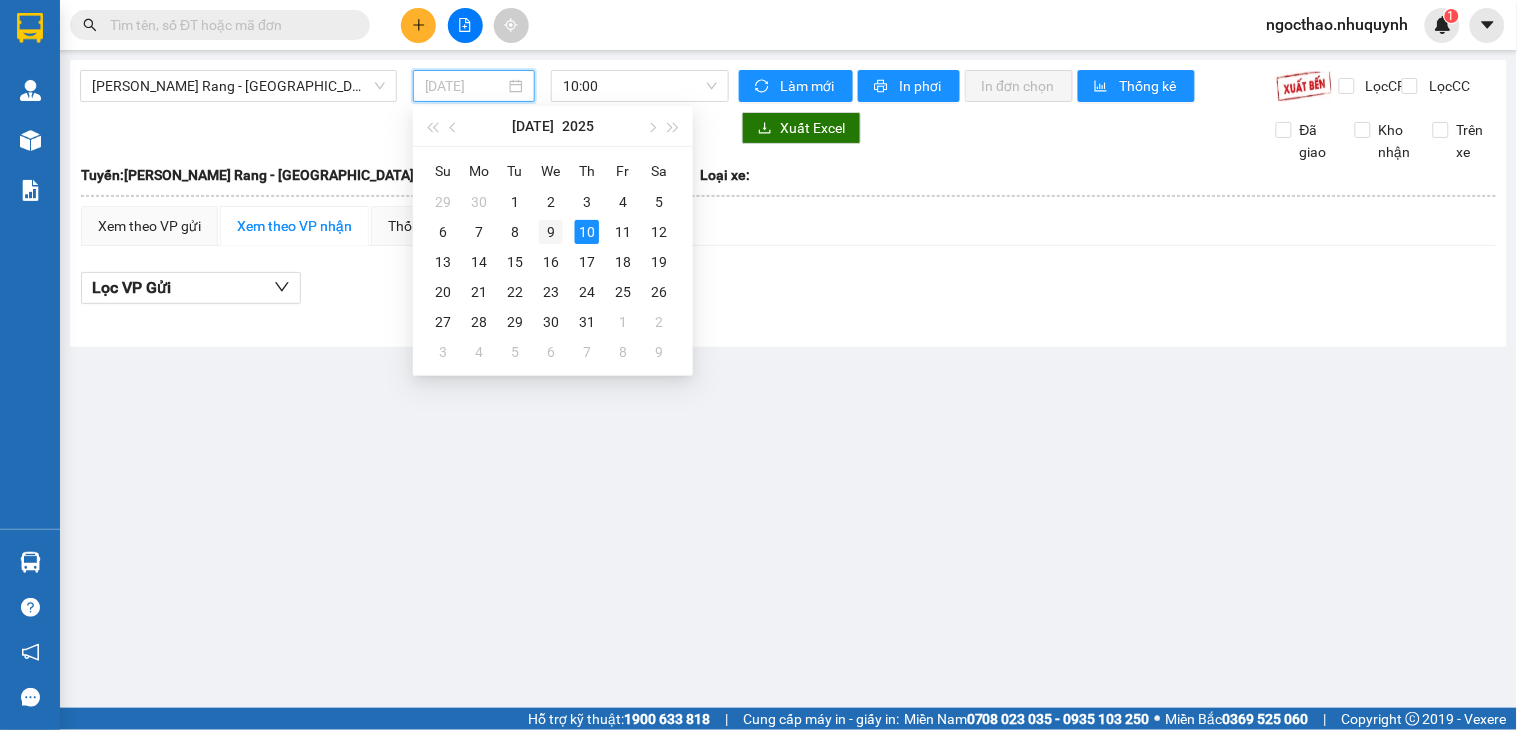 click on "9" at bounding box center [551, 232] 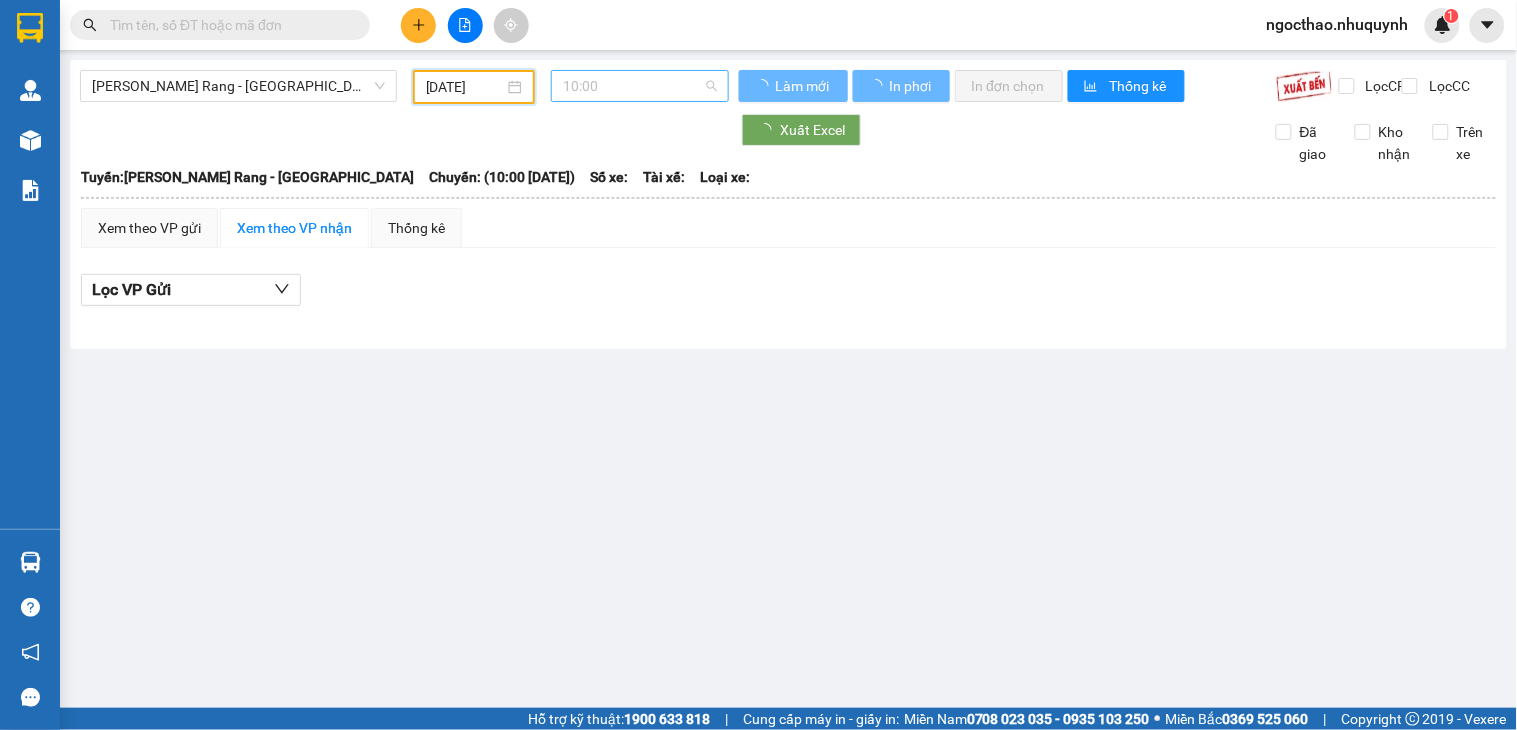type on "[DATE]" 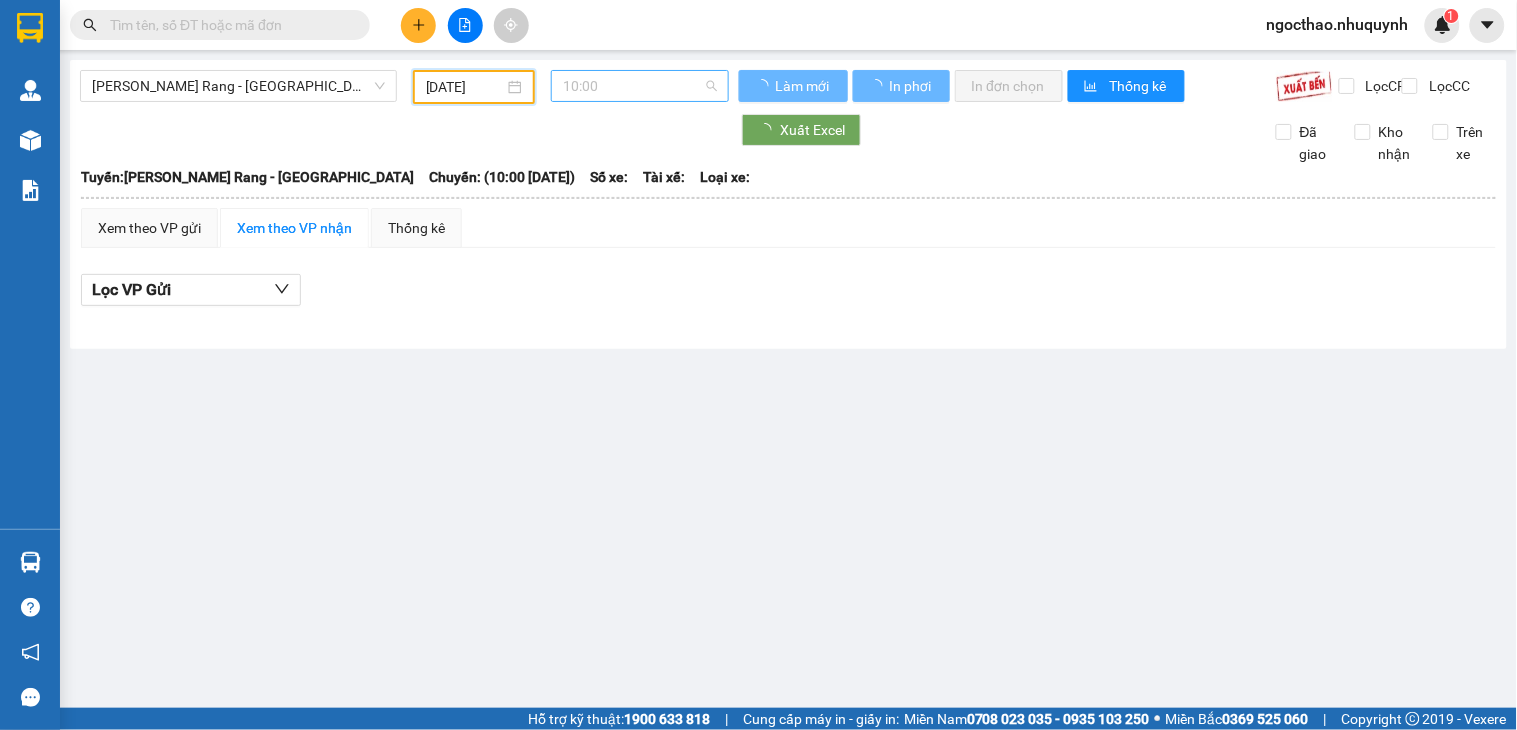 click on "10:00" at bounding box center (640, 86) 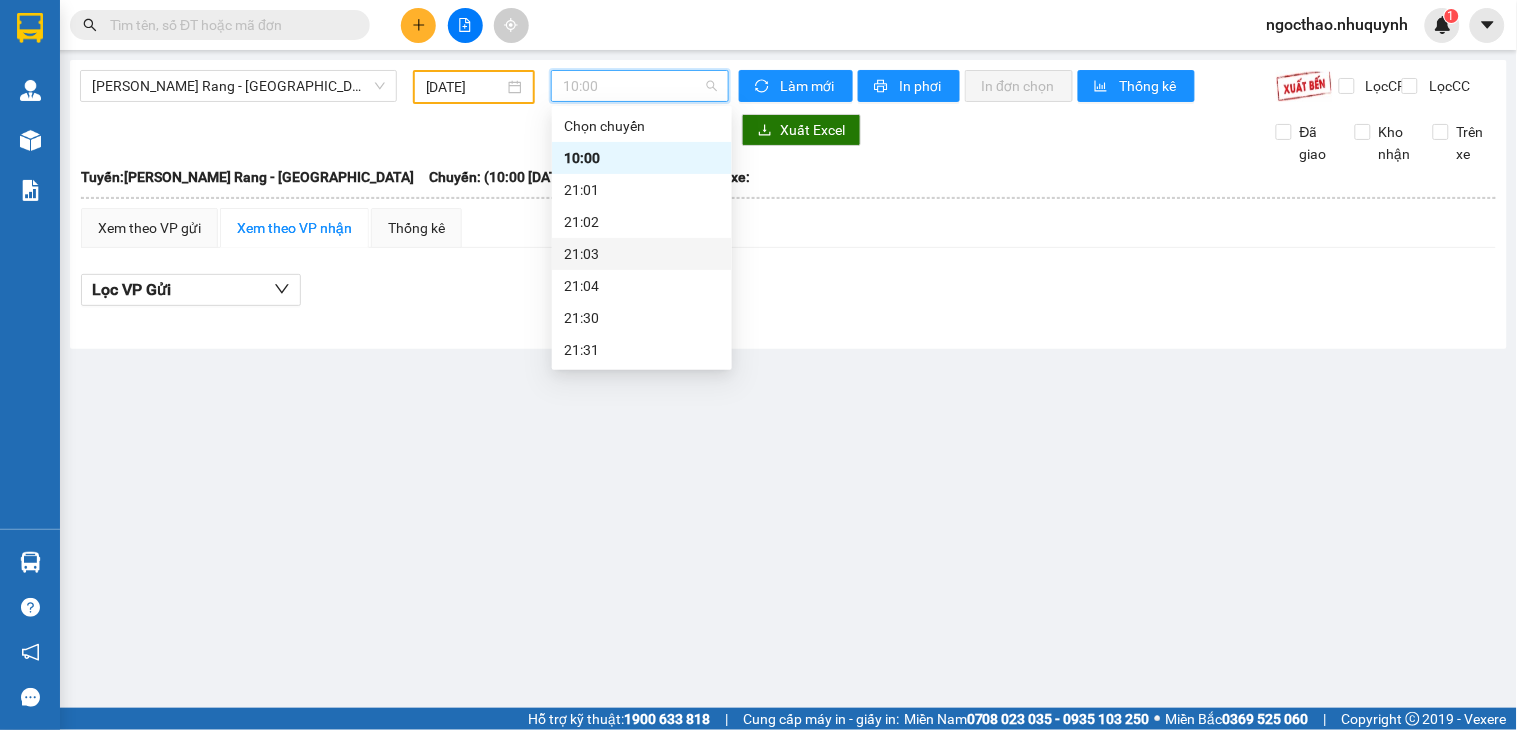 scroll, scrollTop: 96, scrollLeft: 0, axis: vertical 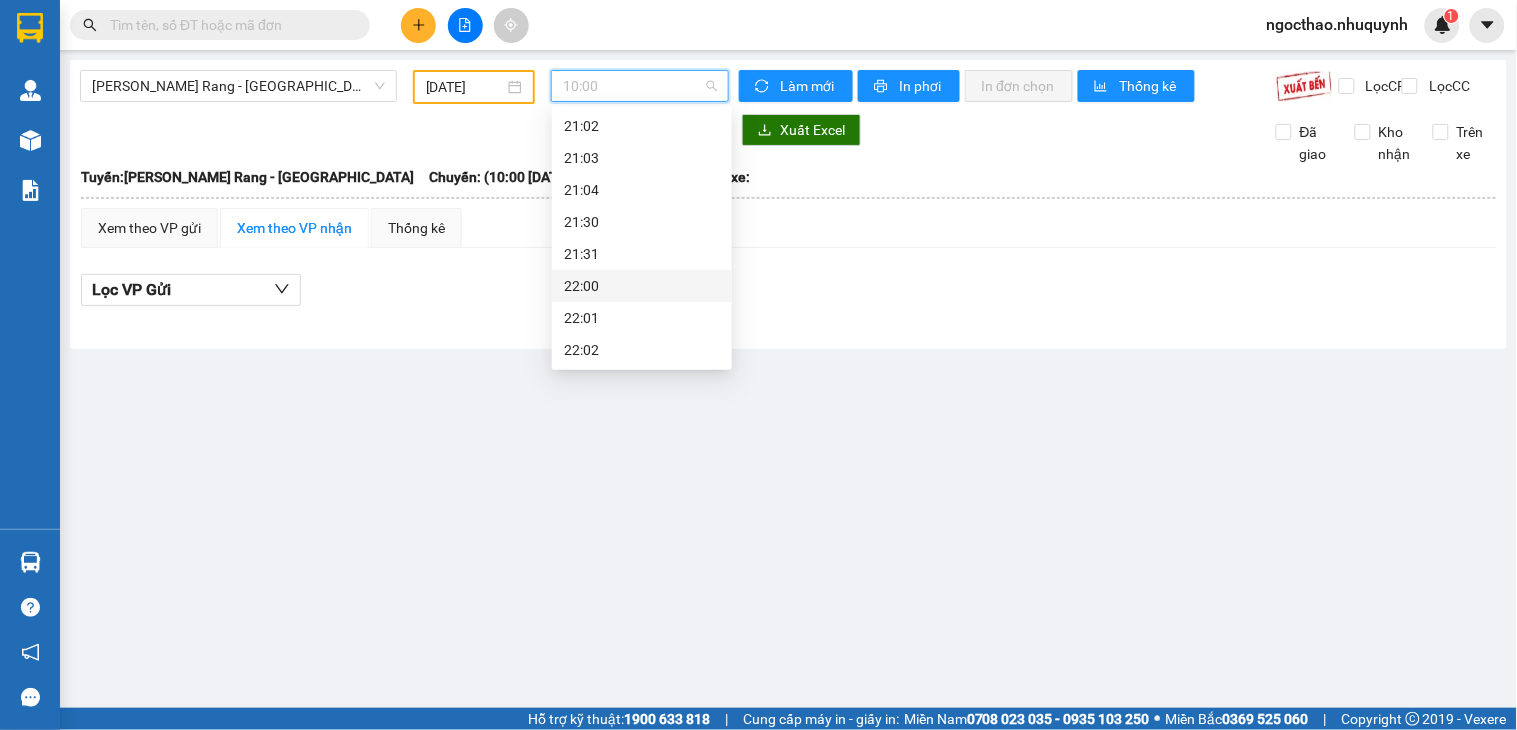 click on "22:00" at bounding box center (642, 286) 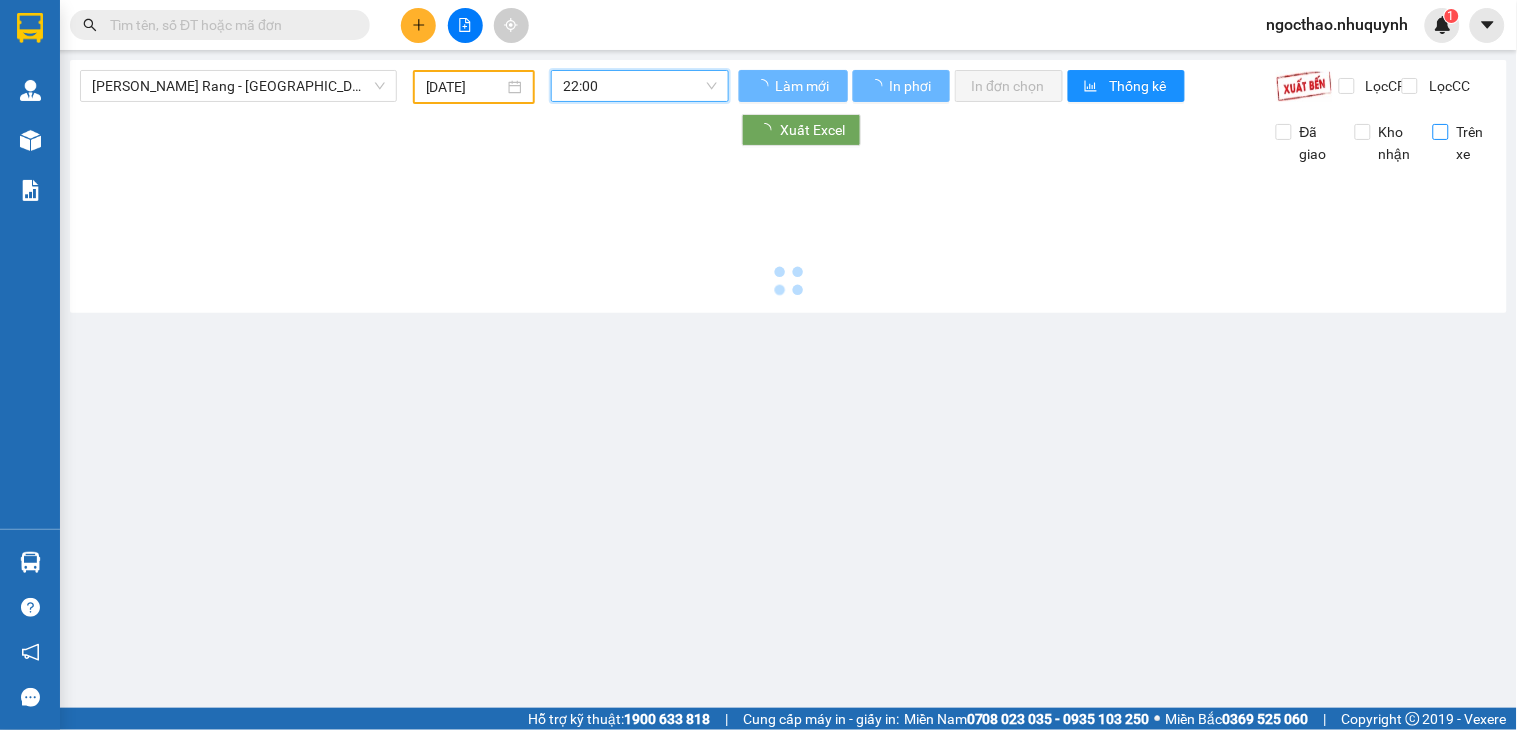 click on "Lọc  CC" at bounding box center [1447, 86] 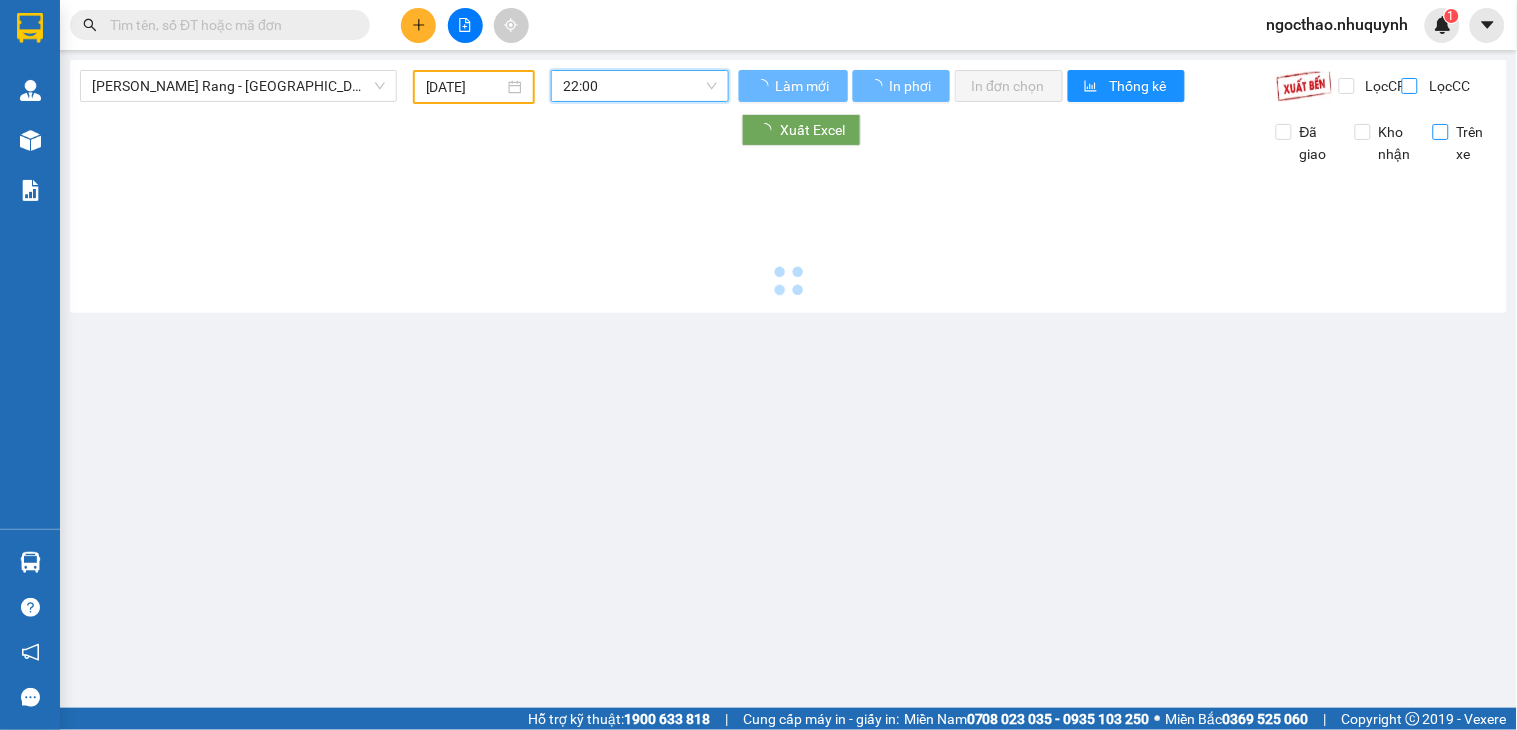 click on "Lọc  CC" at bounding box center [1411, 86] 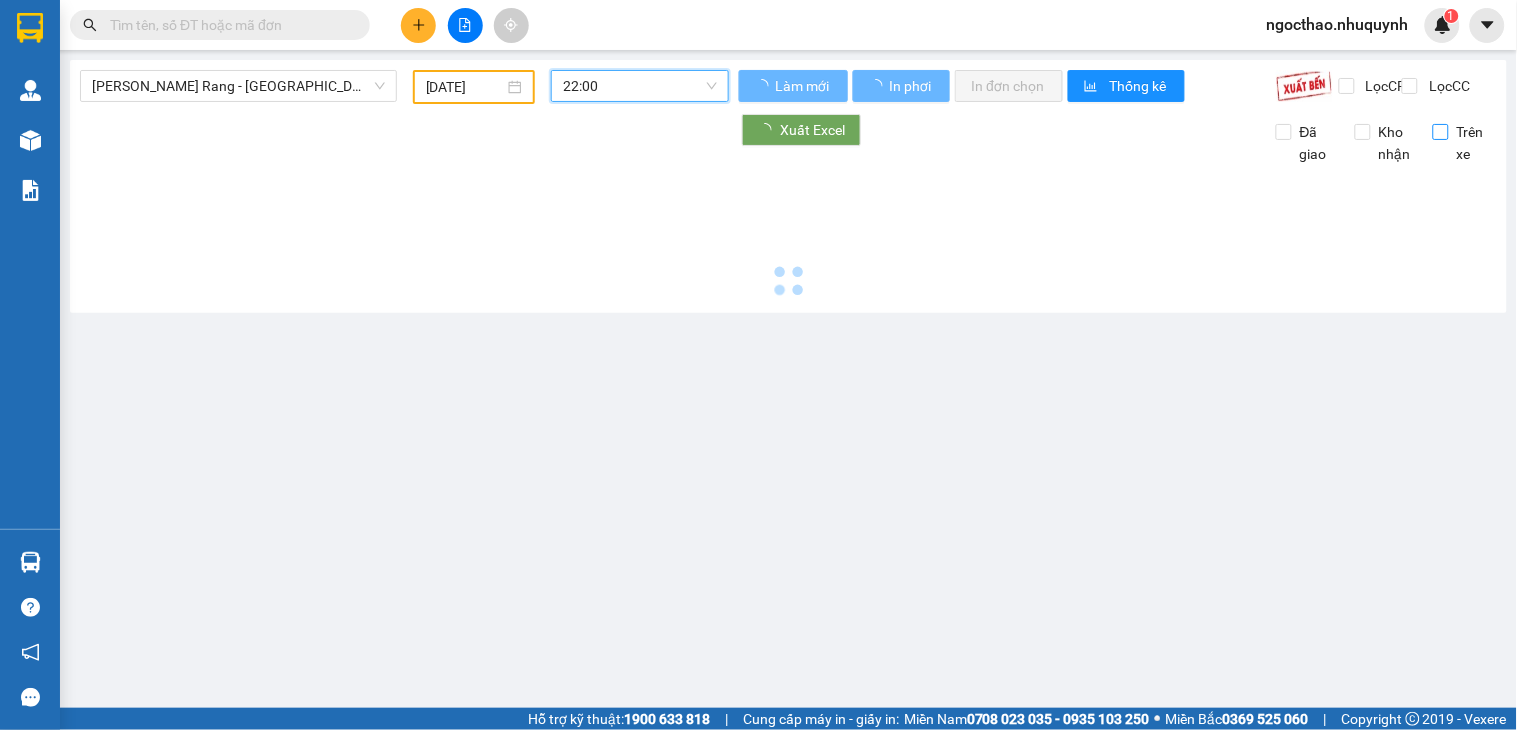 click on "Kho nhận" at bounding box center (1395, 143) 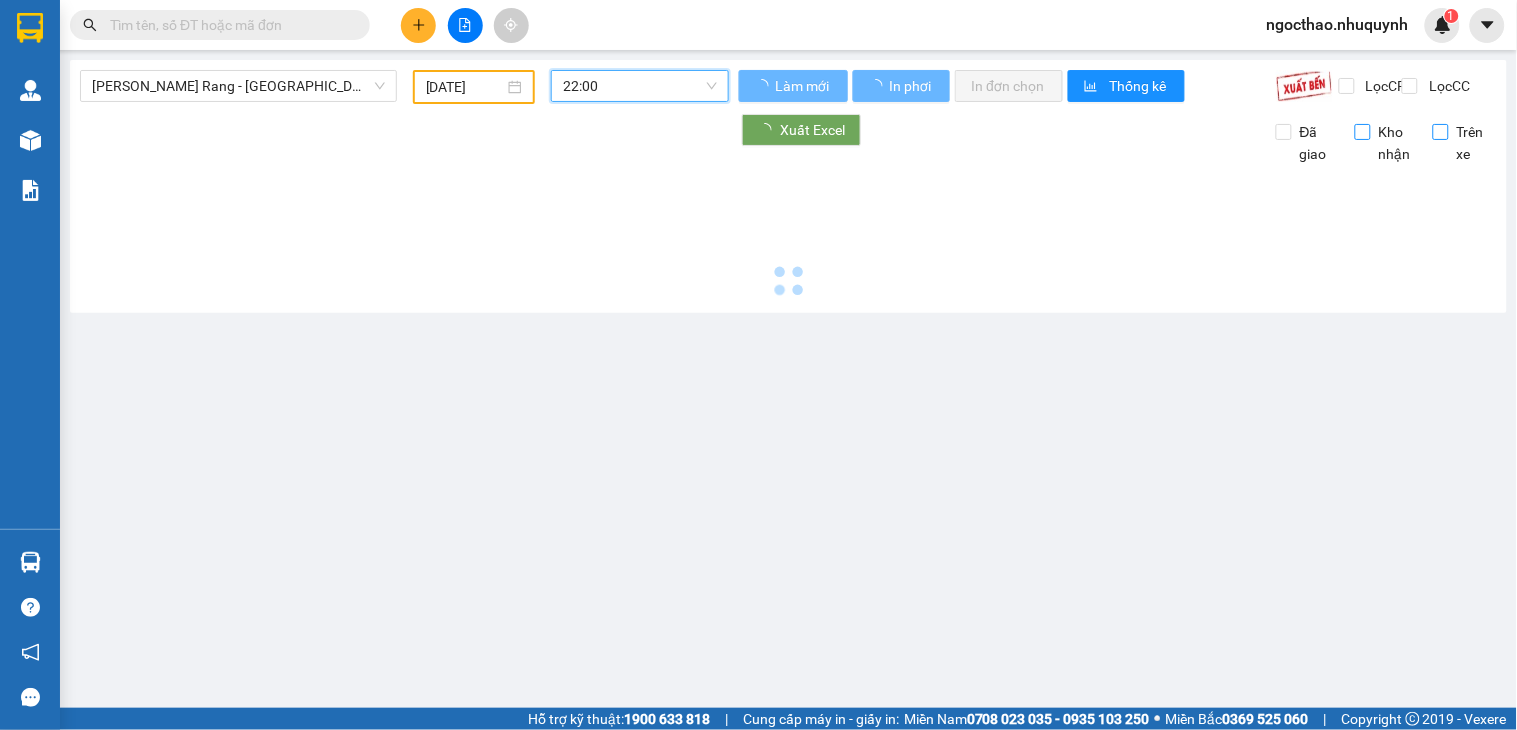 click on "Kho nhận" at bounding box center (1363, 132) 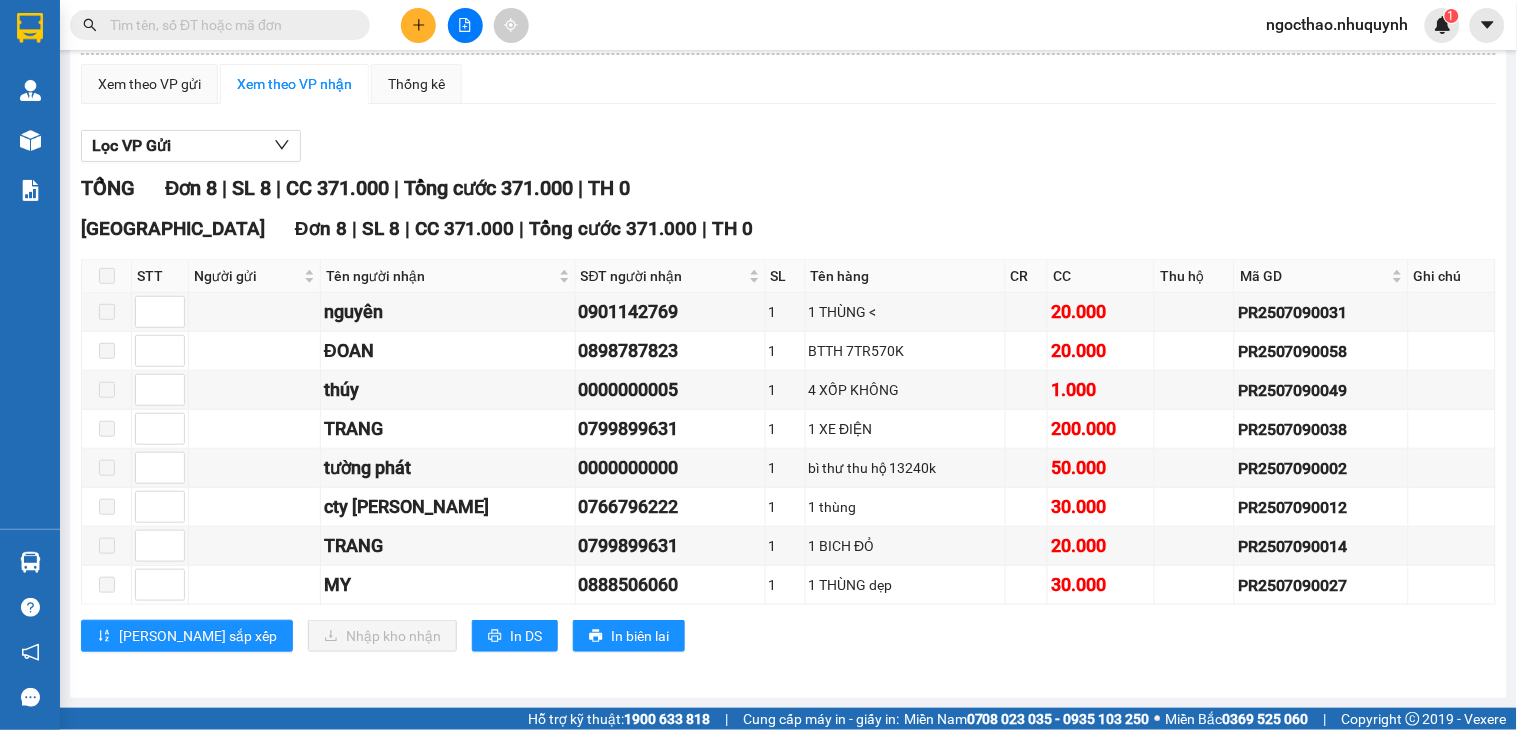 scroll, scrollTop: 0, scrollLeft: 0, axis: both 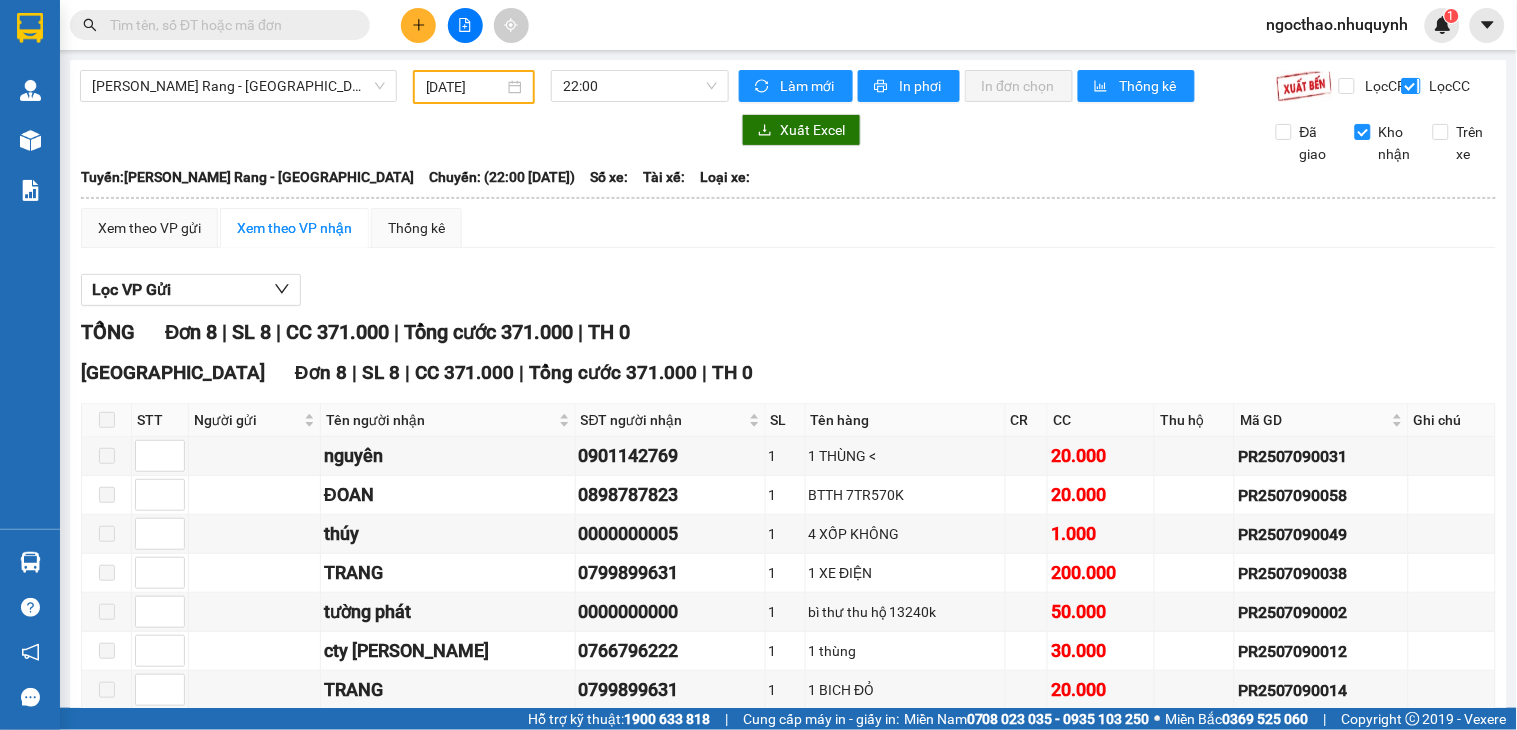 click on "Lọc  CC" at bounding box center [1447, 86] 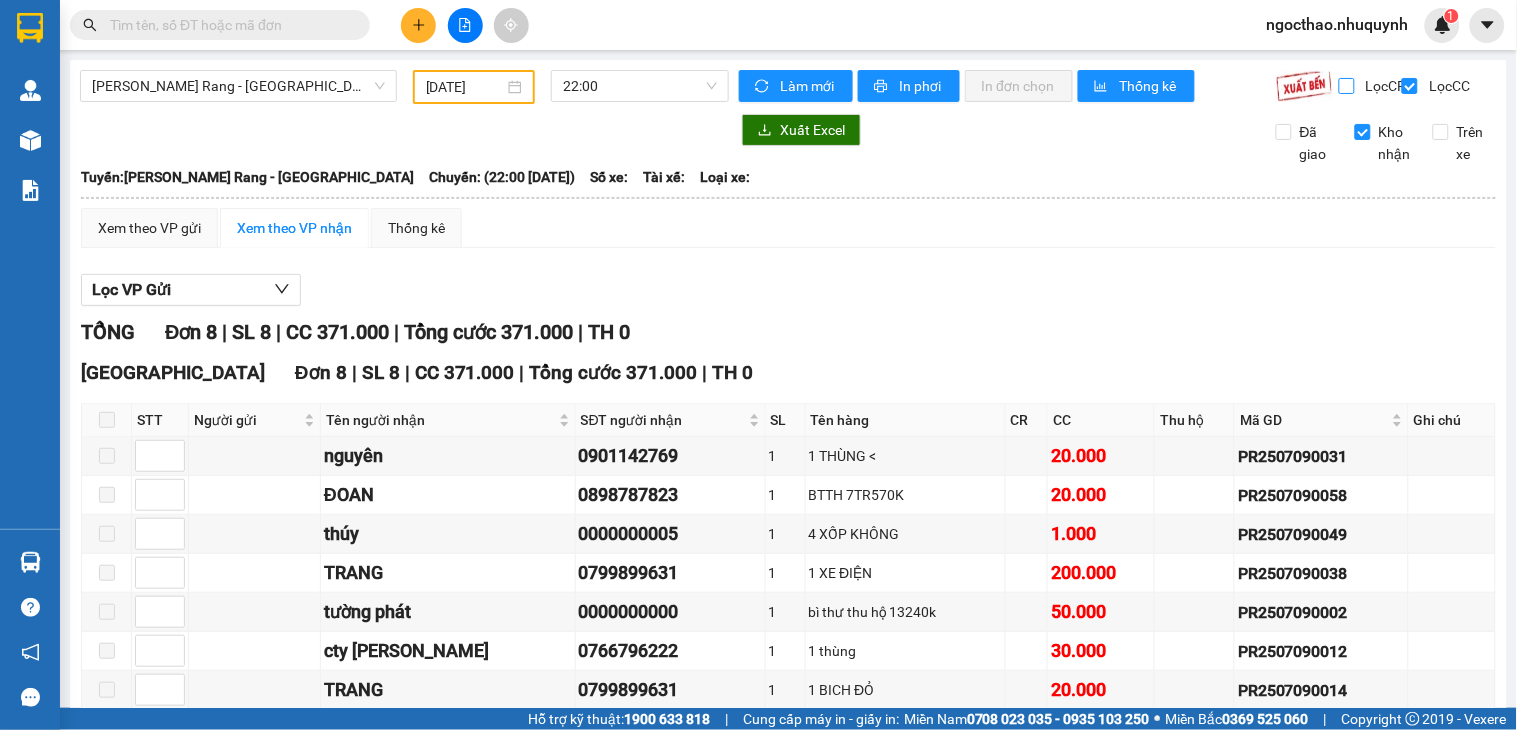 click on "Lọc  CR" at bounding box center (1348, 86) 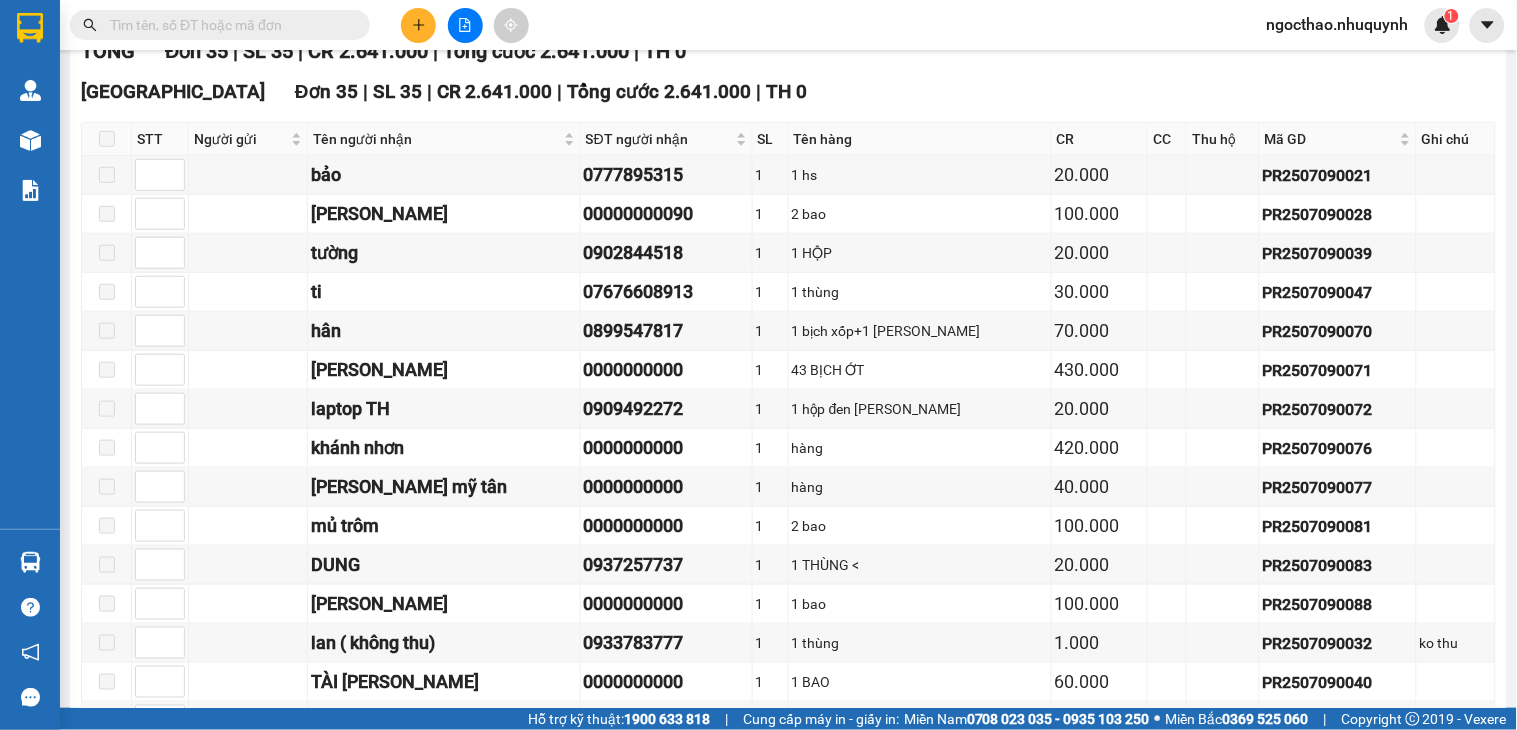scroll, scrollTop: 258, scrollLeft: 0, axis: vertical 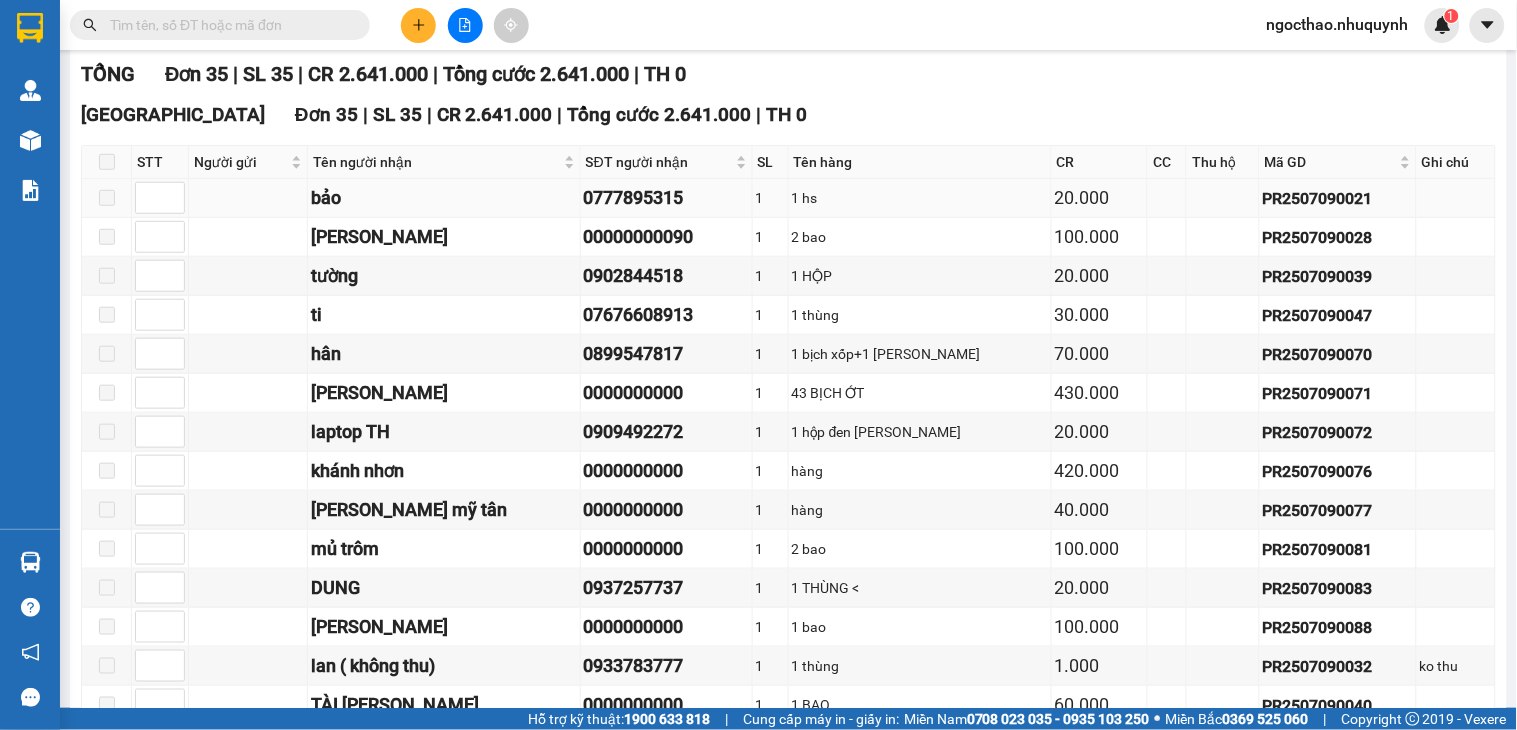 click on "0777895315" at bounding box center [666, 198] 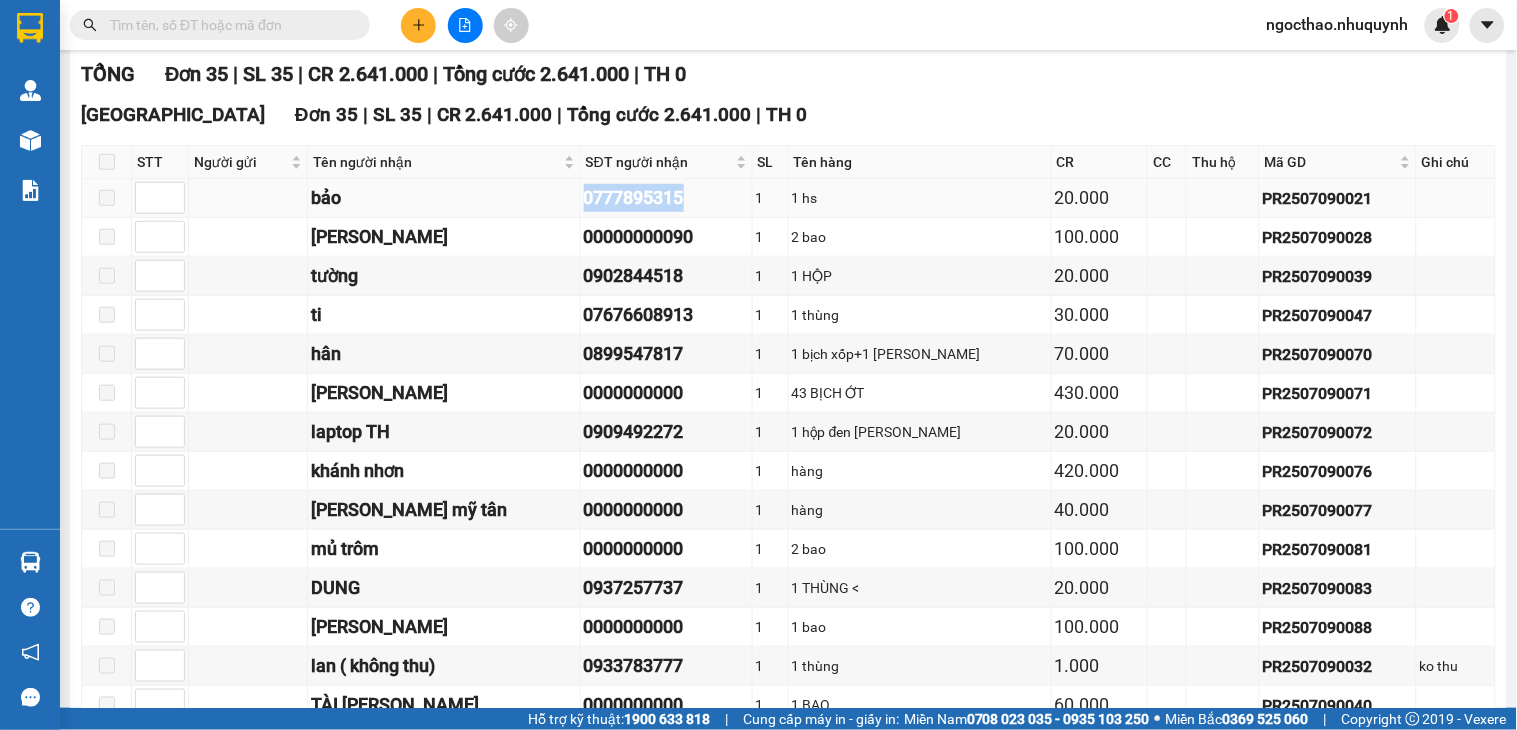 drag, startPoint x: 607, startPoint y: 213, endPoint x: 706, endPoint y: 215, distance: 99.0202 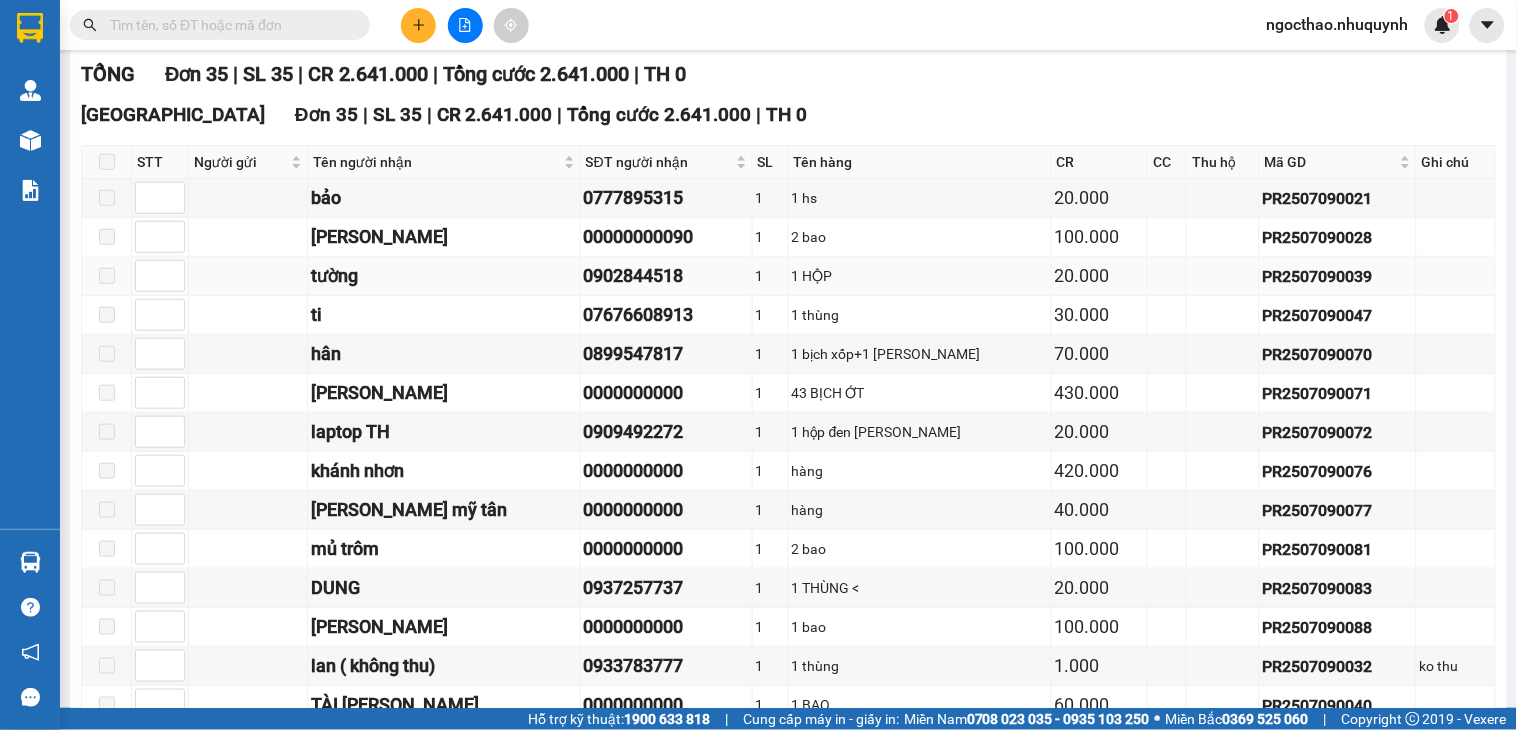 click on "0902844518" at bounding box center [666, 276] 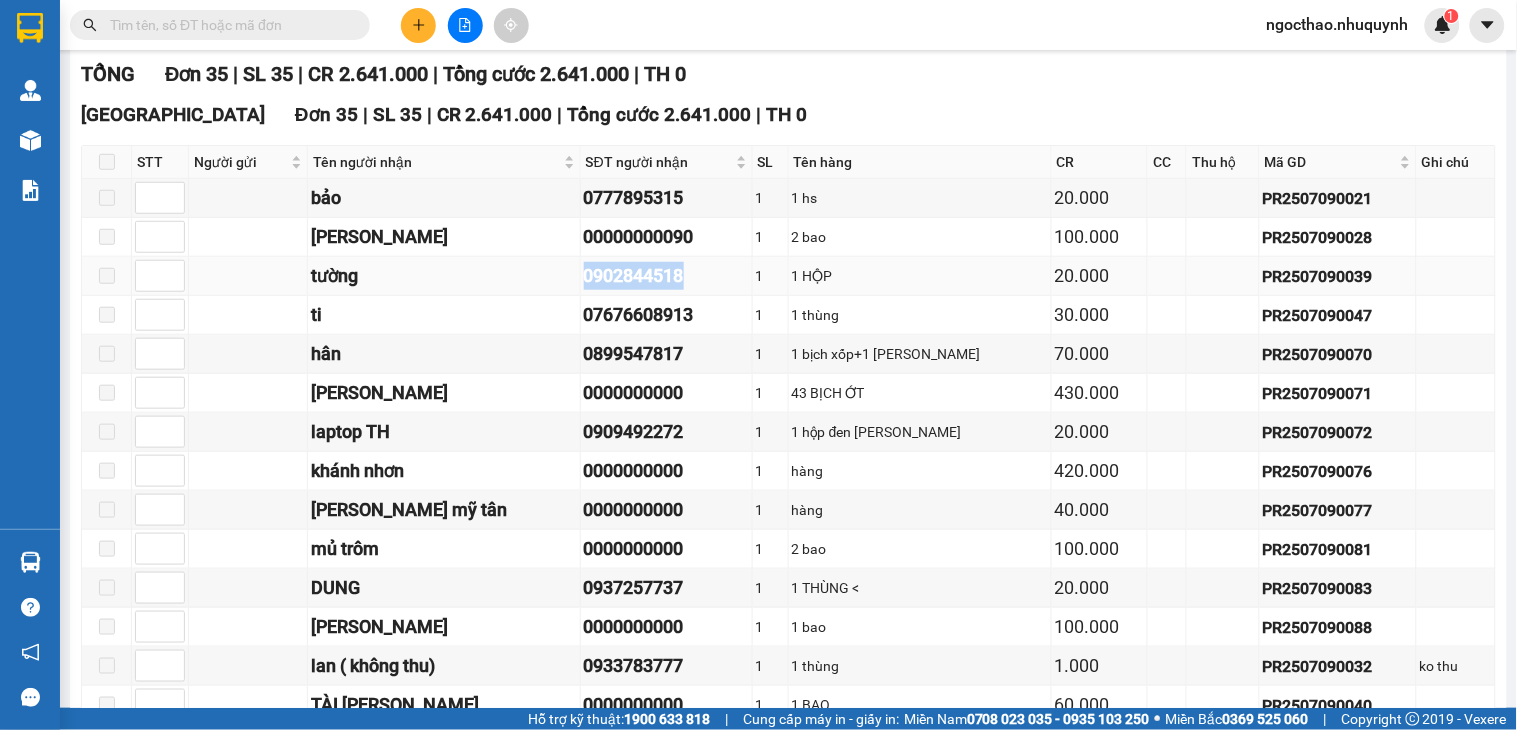 click on "0902844518" at bounding box center (666, 276) 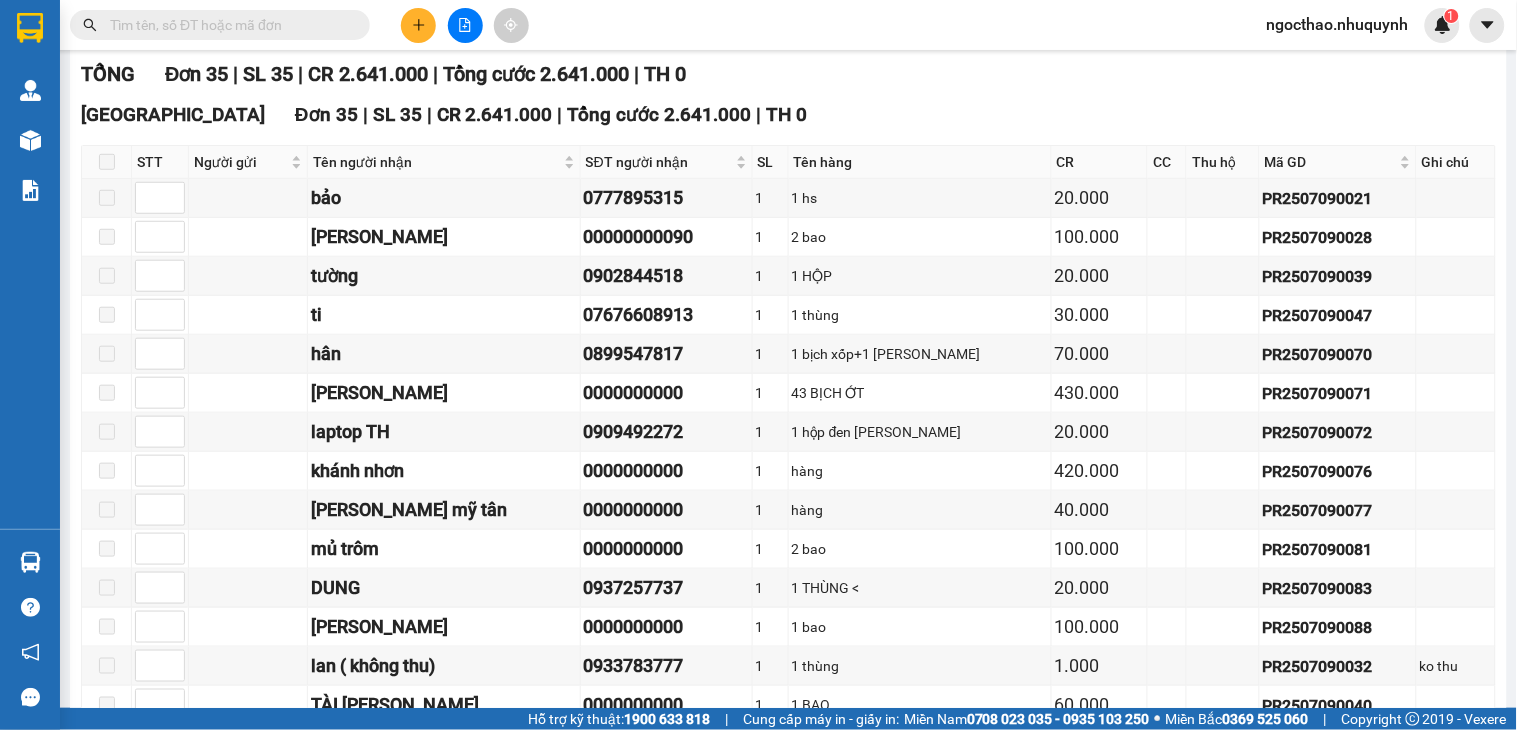 click at bounding box center [228, 25] 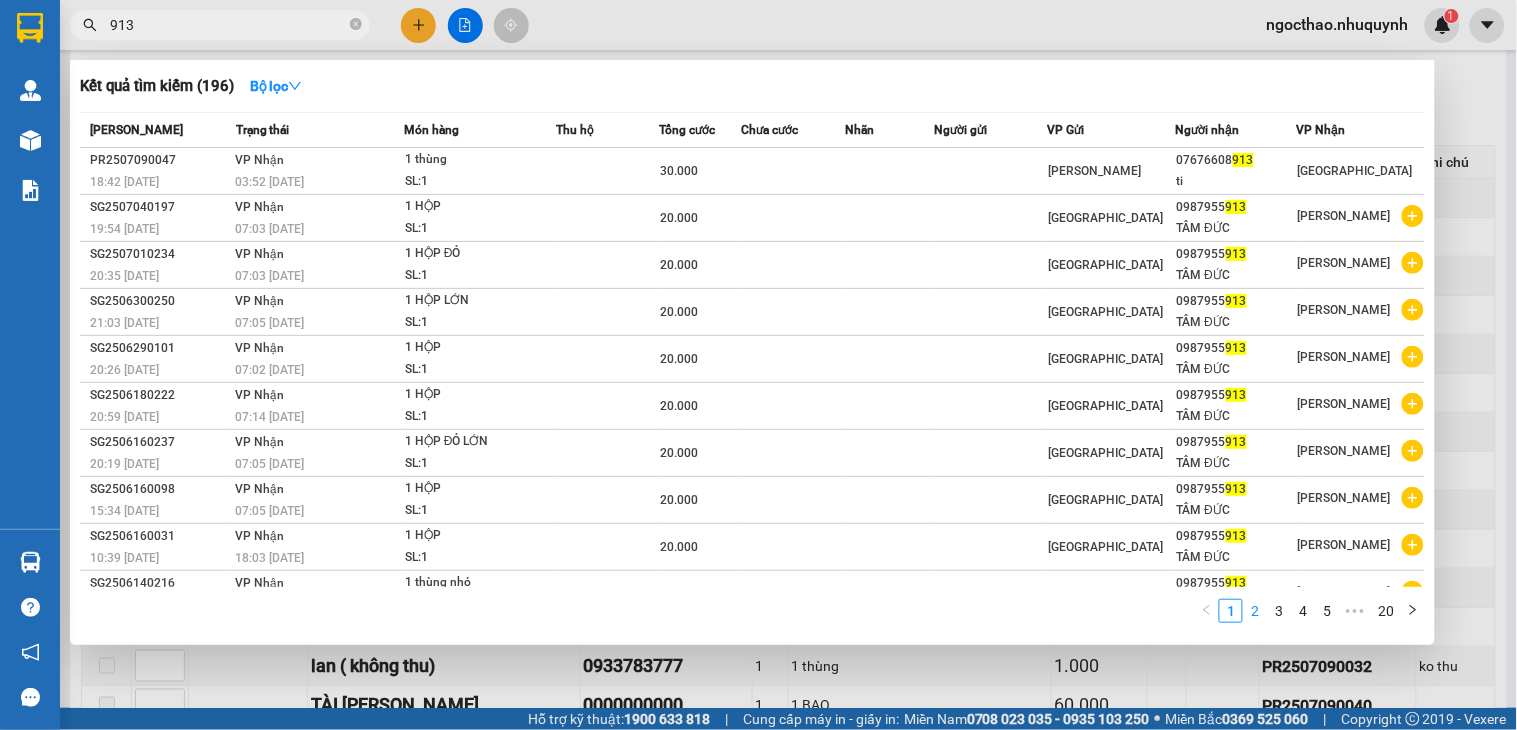type on "913" 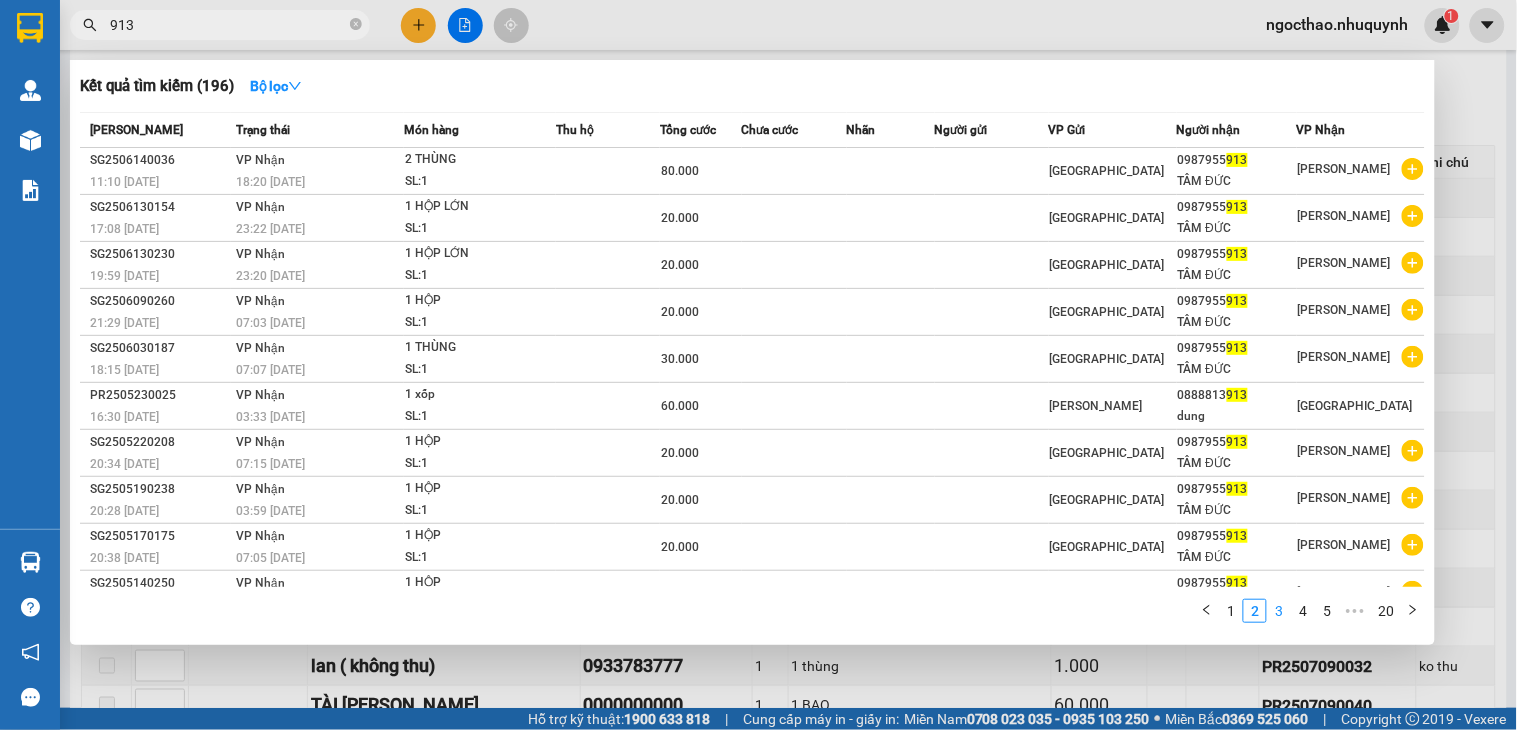 click on "3" at bounding box center (1279, 611) 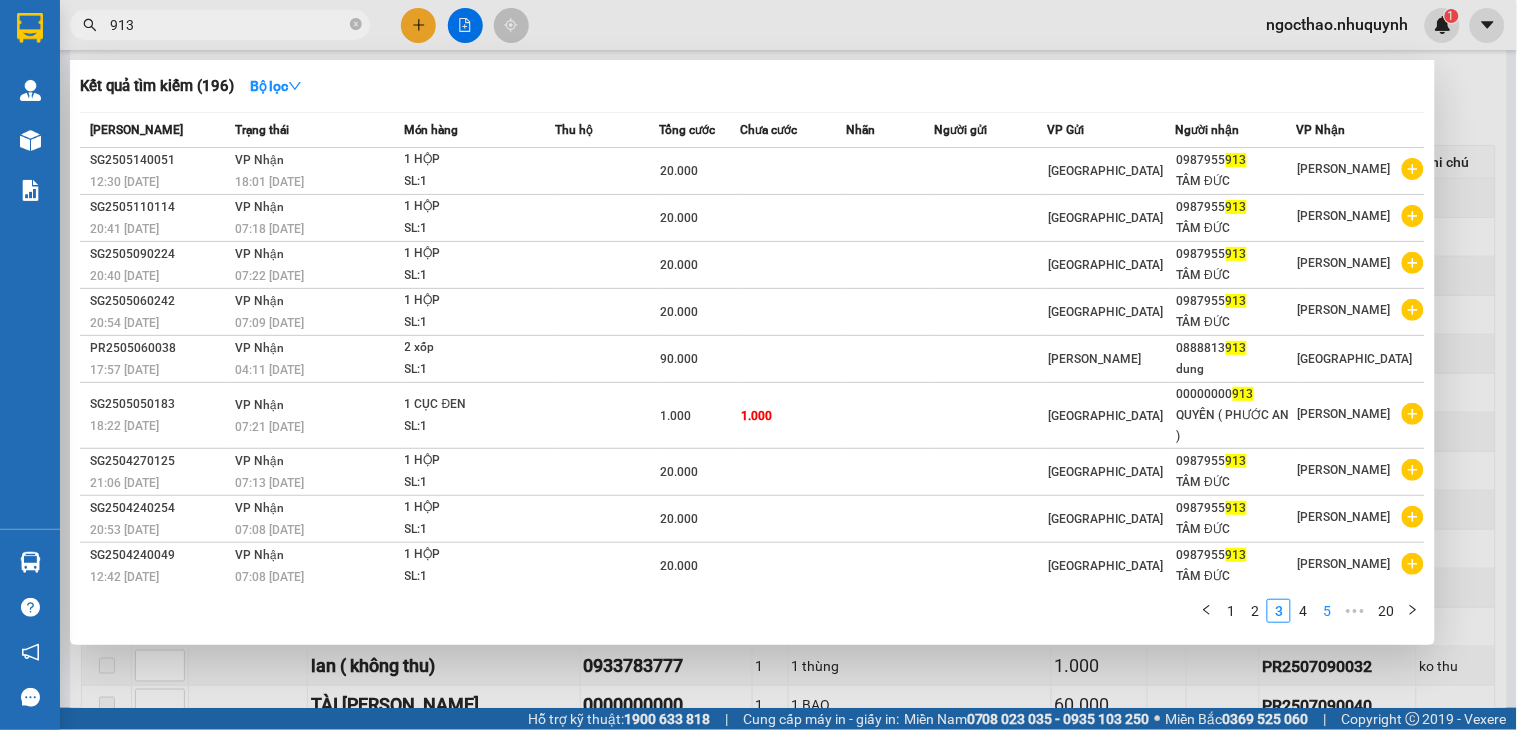 click on "4" at bounding box center (1303, 611) 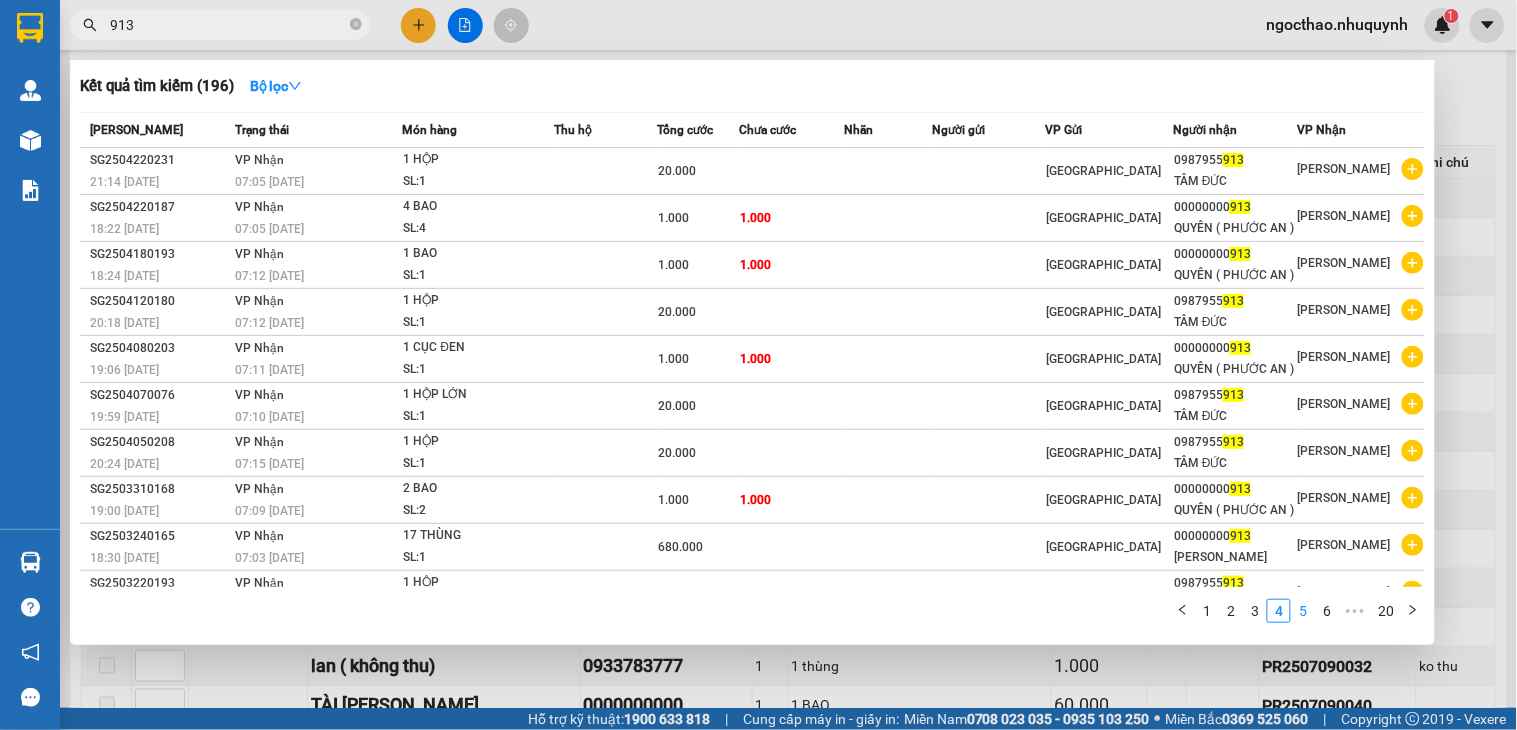 click on "5" at bounding box center [1303, 611] 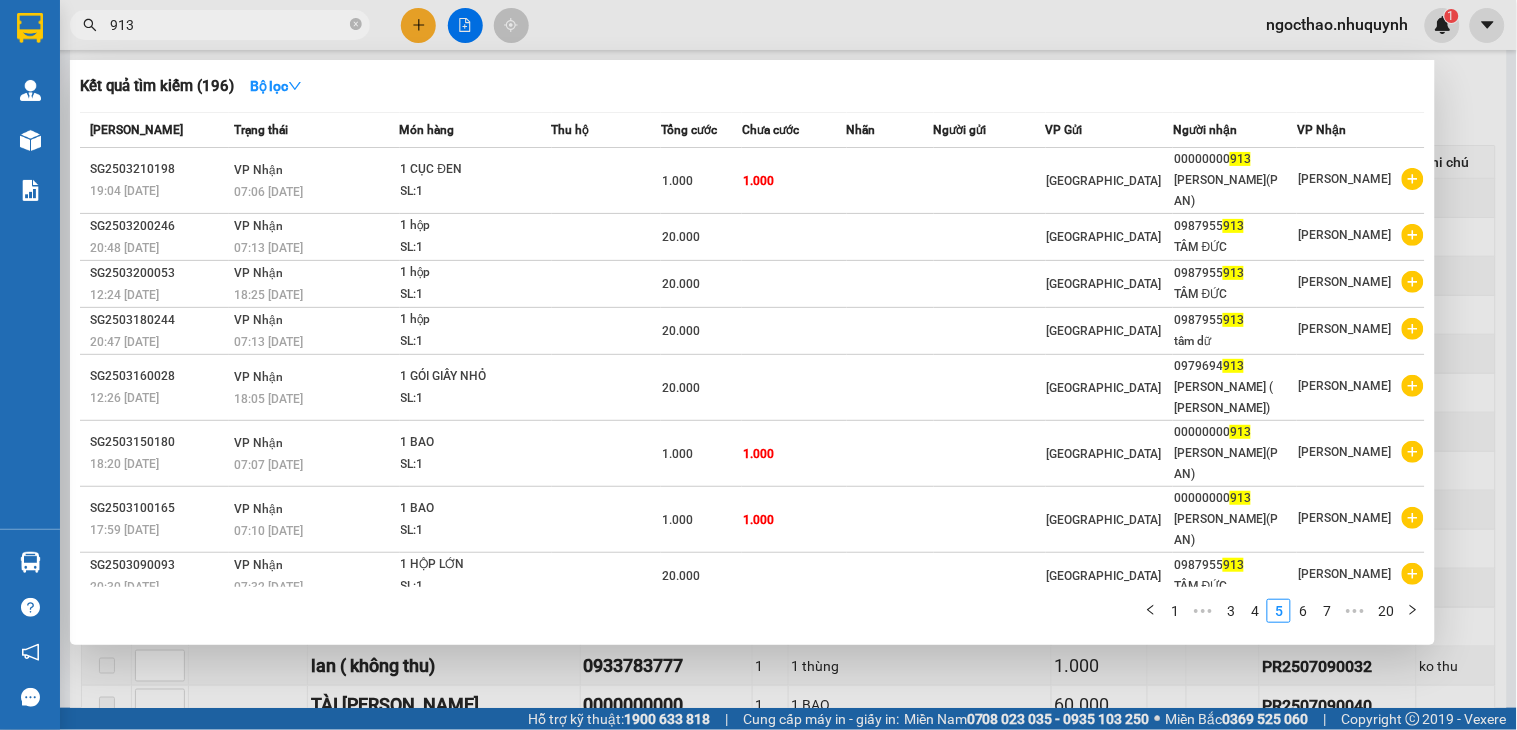 click at bounding box center [758, 365] 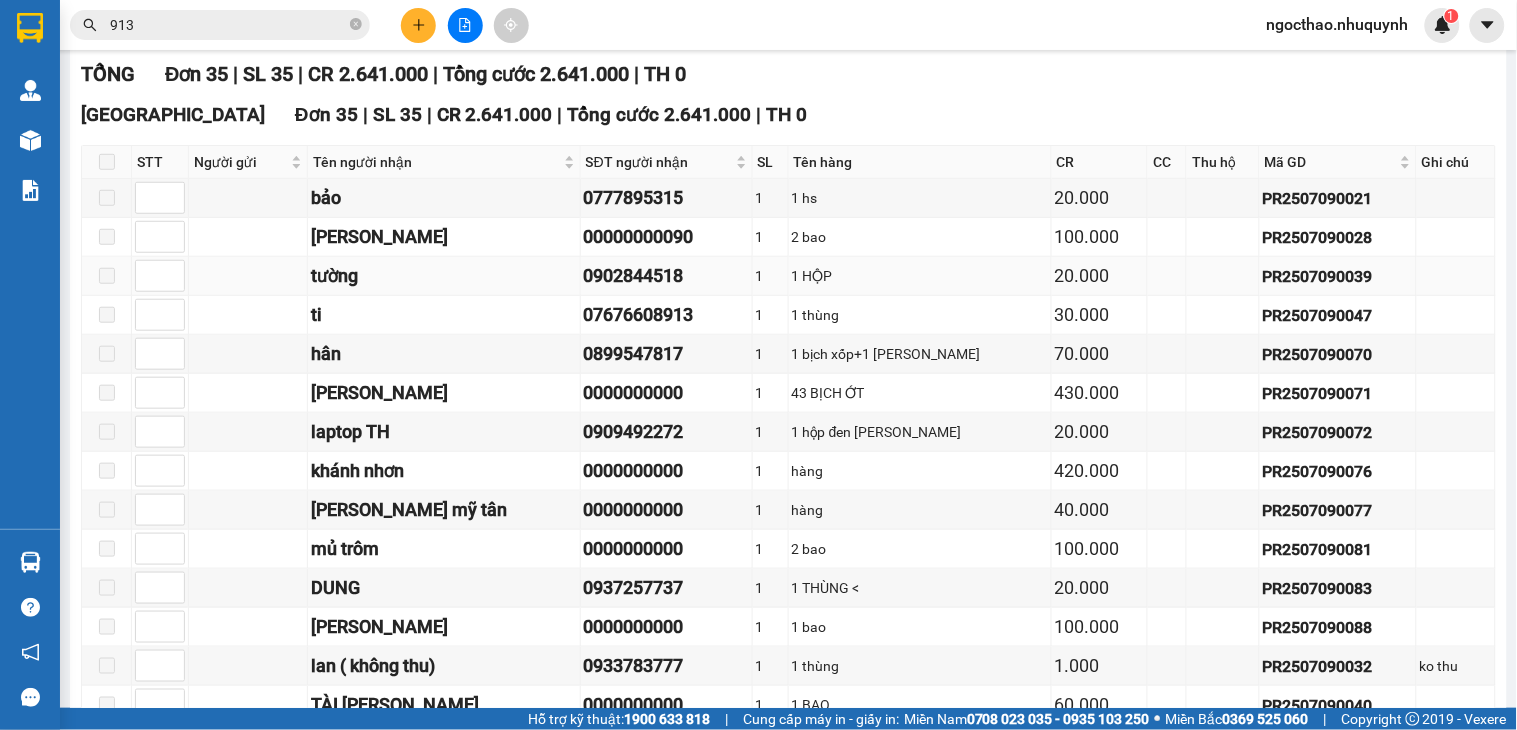 click on "0902844518" at bounding box center (666, 276) 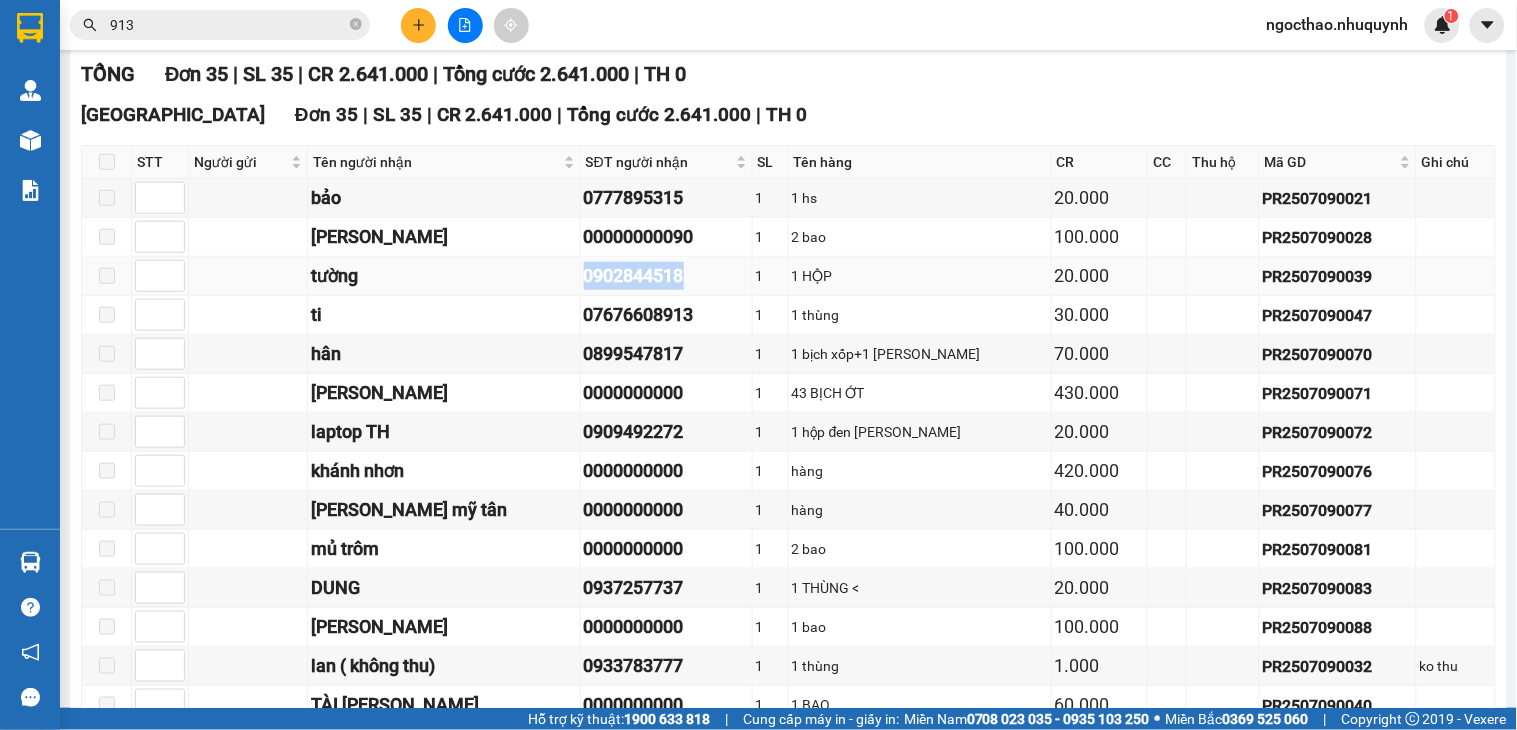 click on "0902844518" at bounding box center (666, 276) 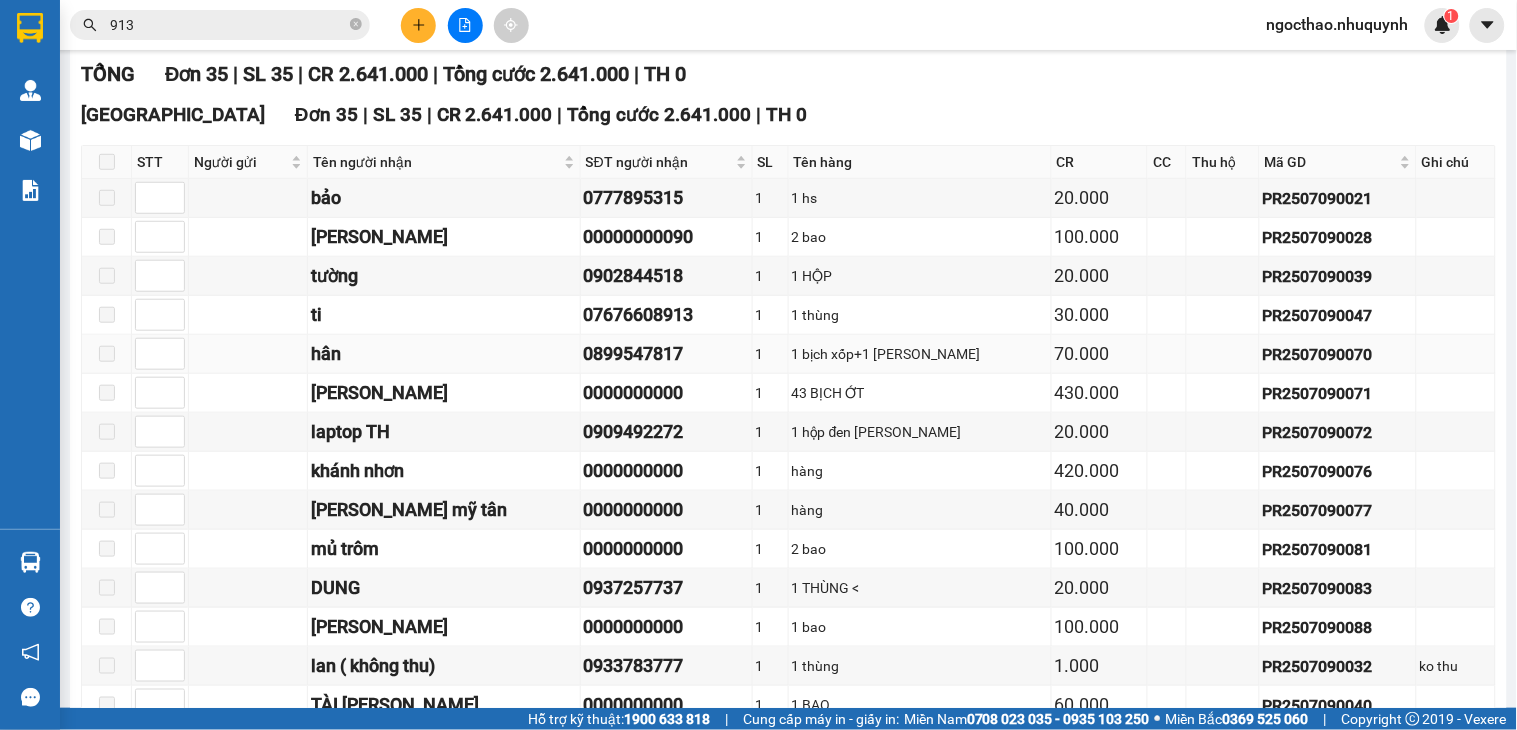 click on "0899547817" at bounding box center [666, 354] 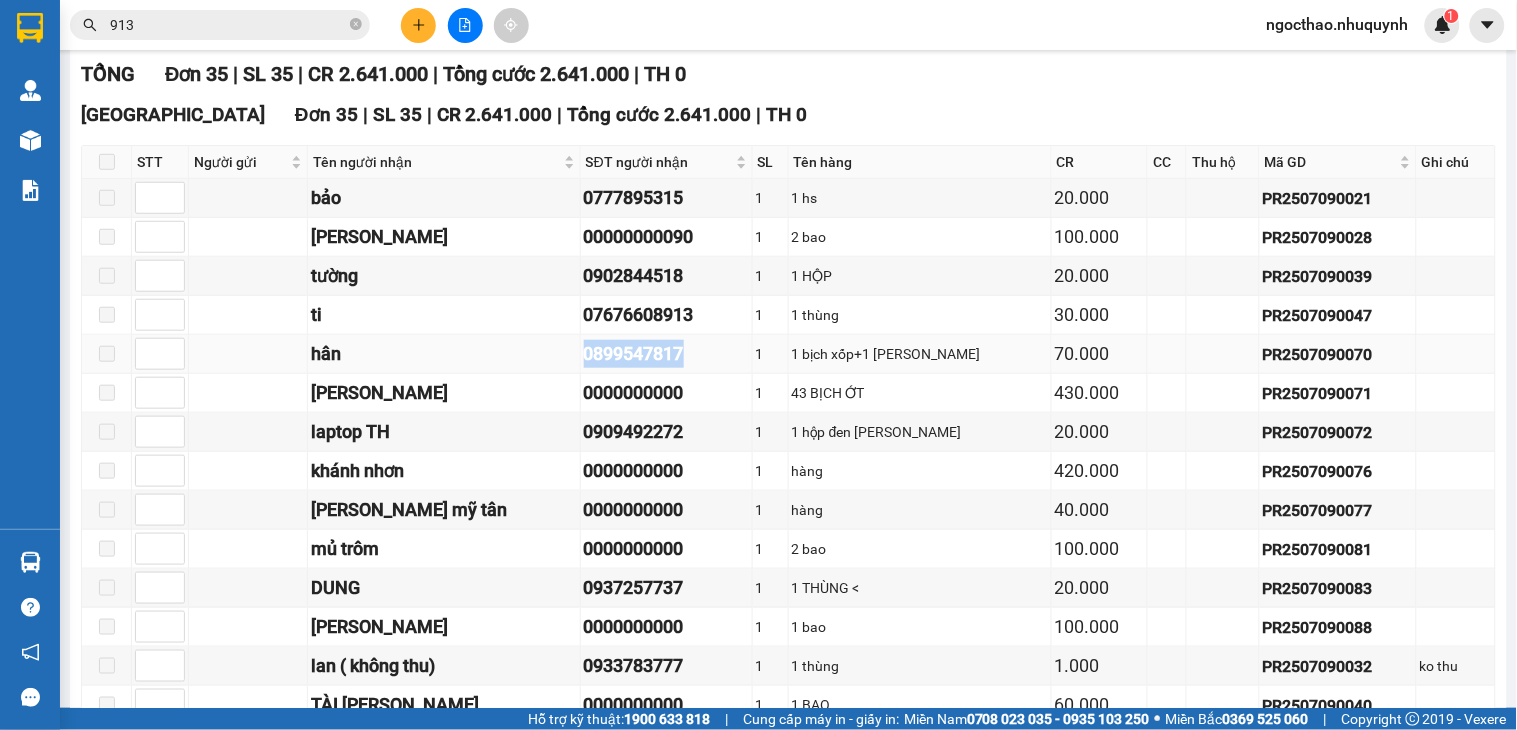 click on "0899547817" at bounding box center [666, 354] 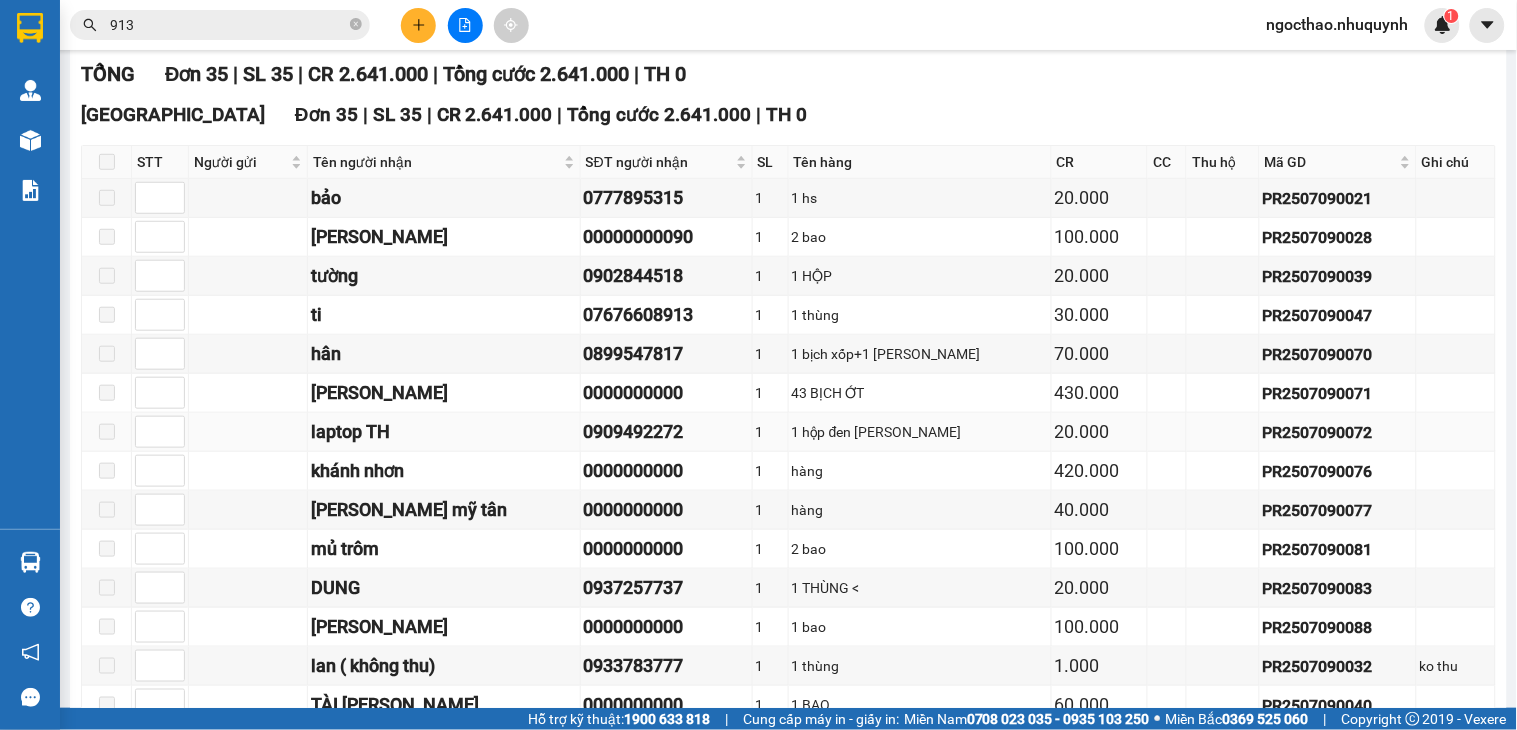 click on "0909492272" at bounding box center [666, 432] 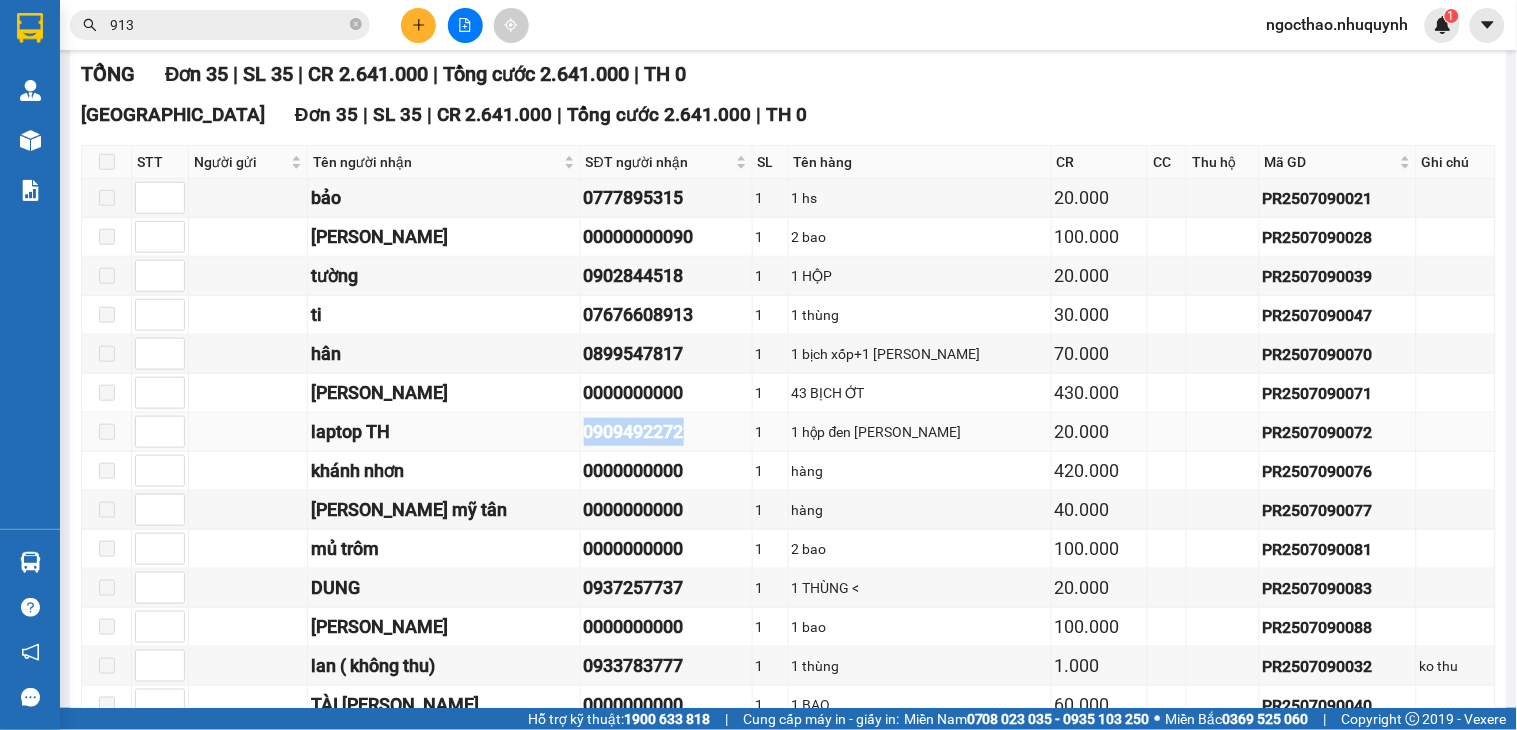 click on "0909492272" at bounding box center (666, 432) 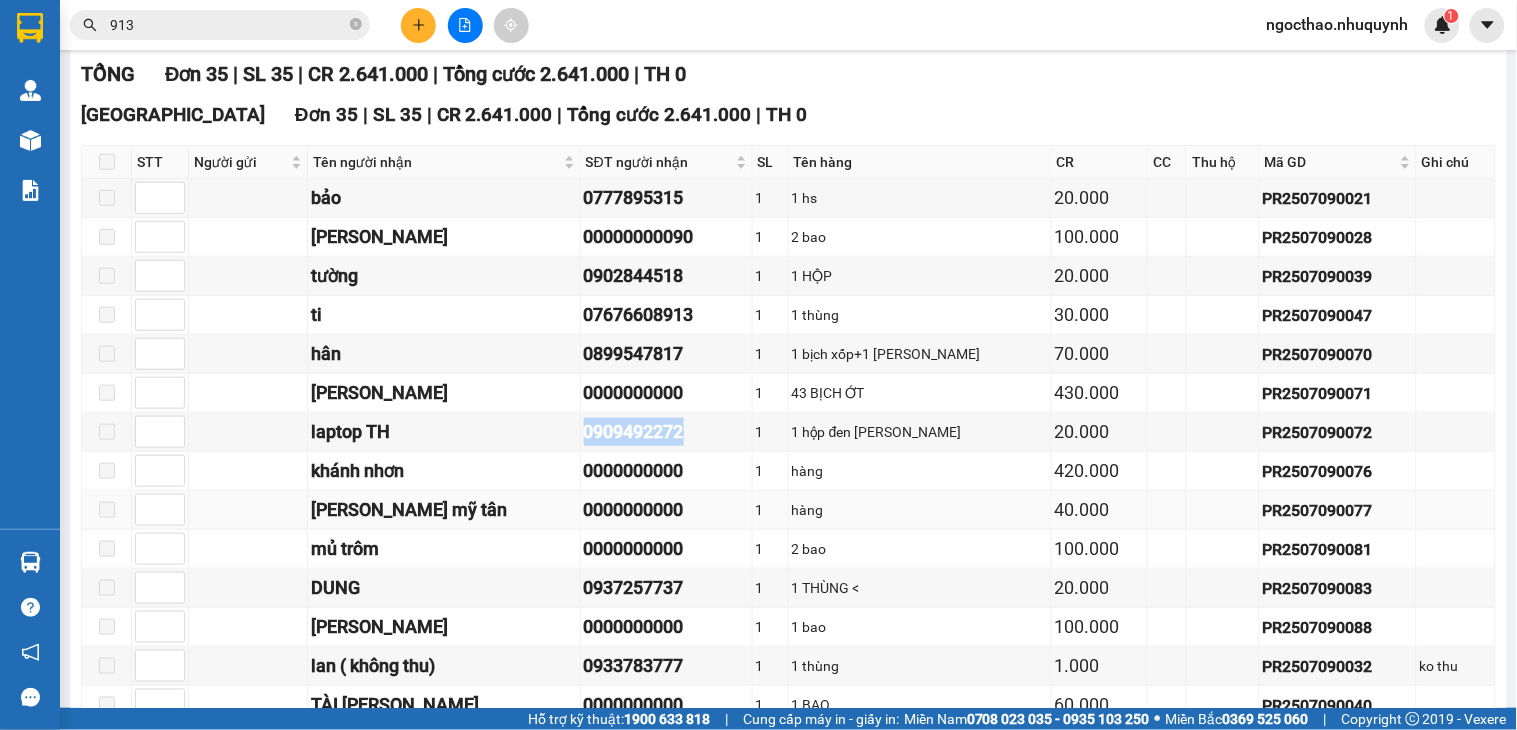 scroll, scrollTop: 370, scrollLeft: 0, axis: vertical 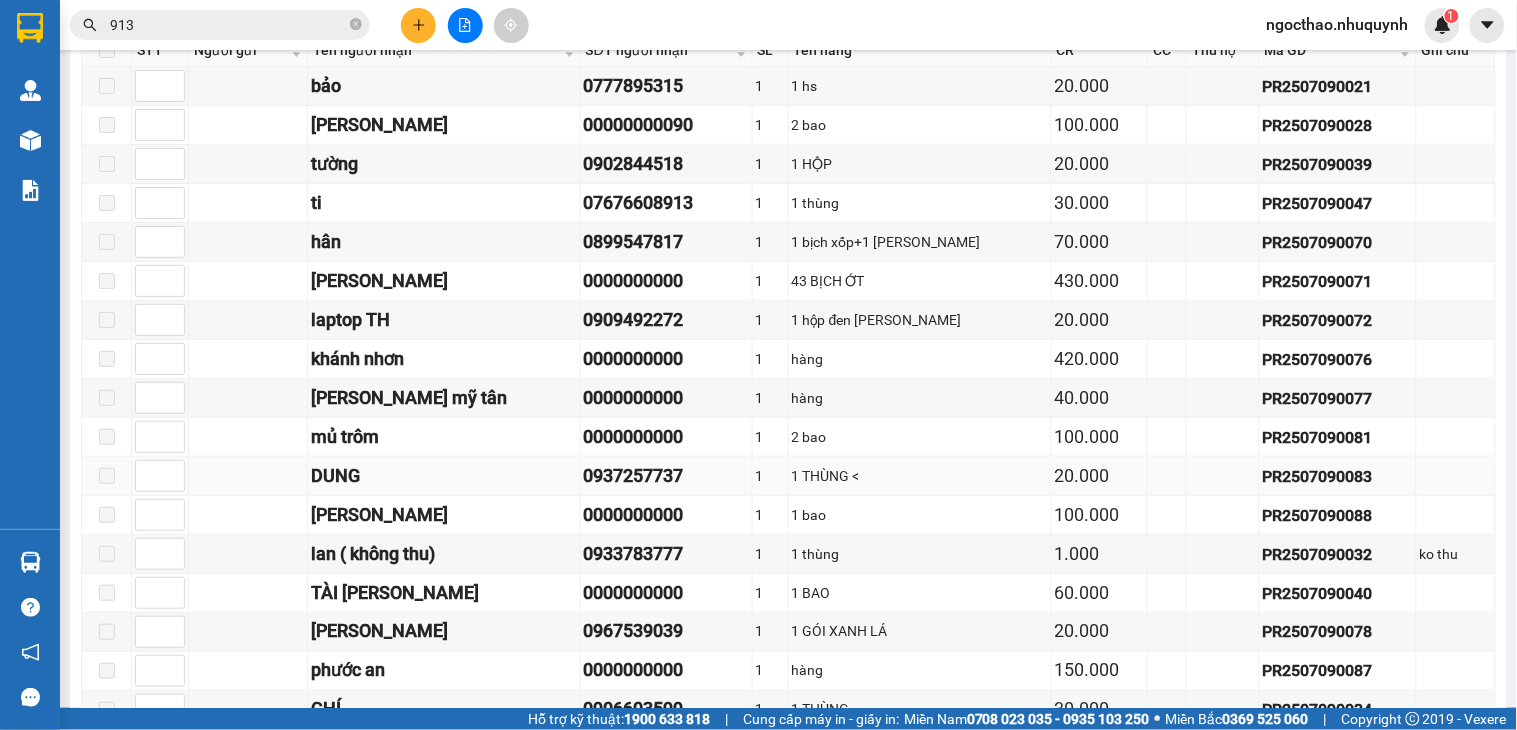 click on "0937257737" at bounding box center [666, 476] 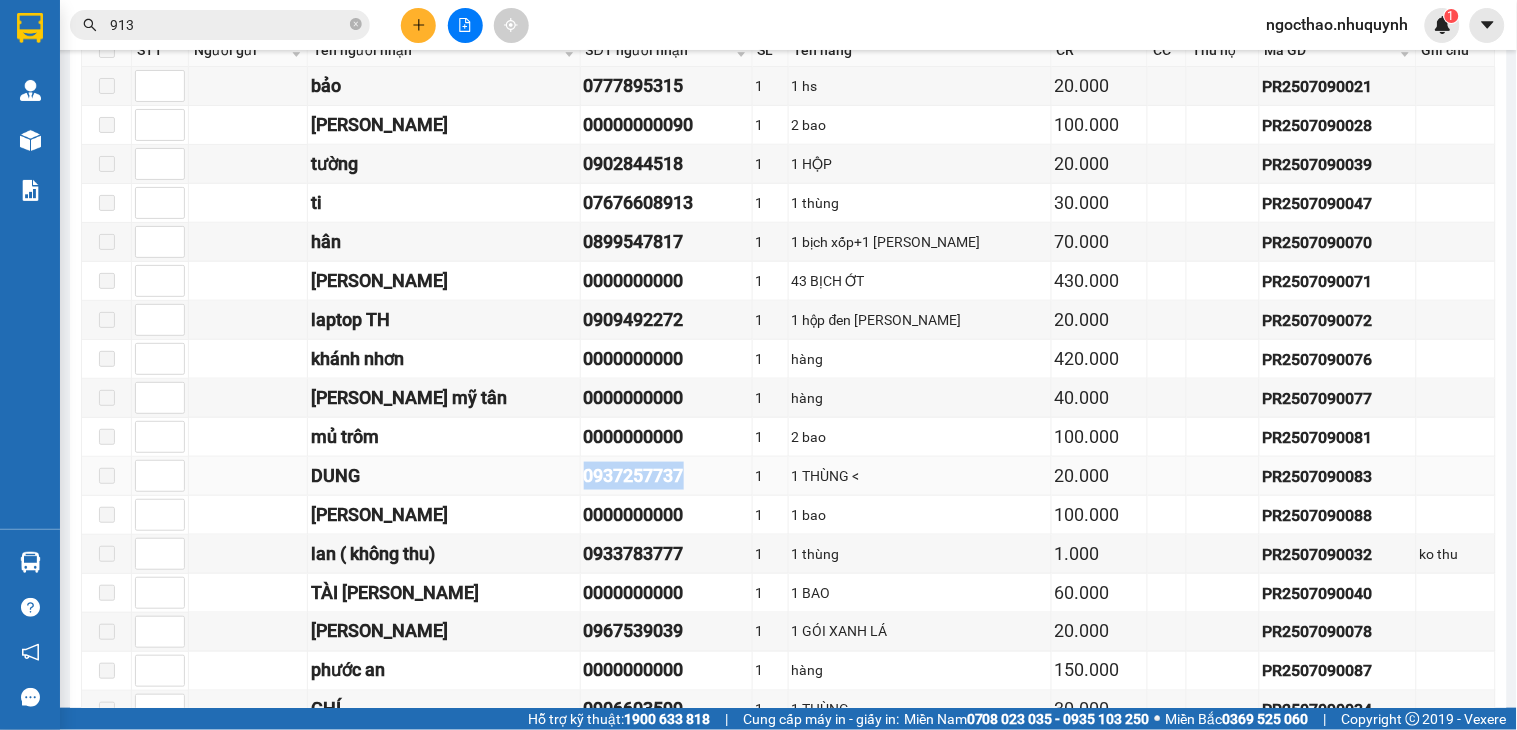 click on "0937257737" at bounding box center [666, 476] 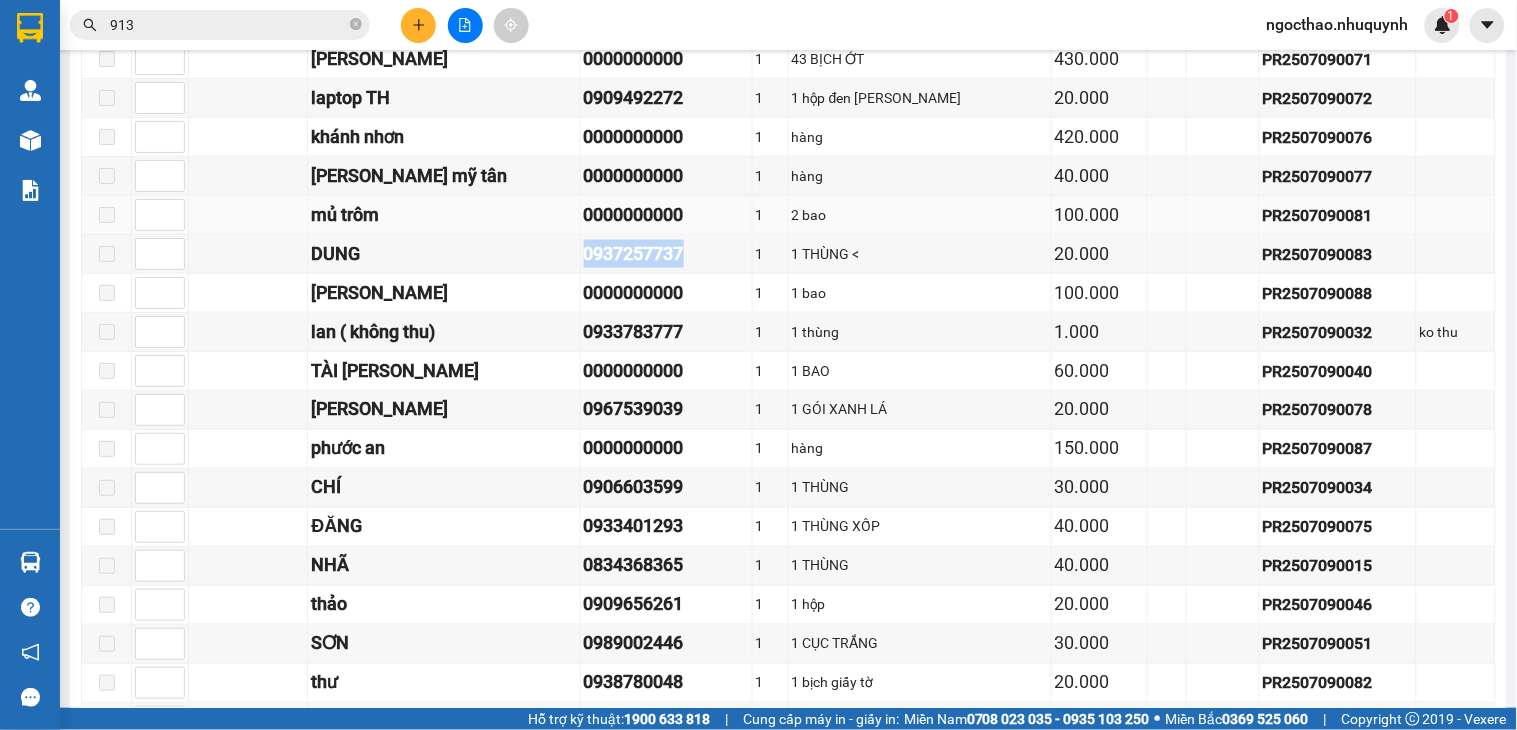 scroll, scrollTop: 703, scrollLeft: 0, axis: vertical 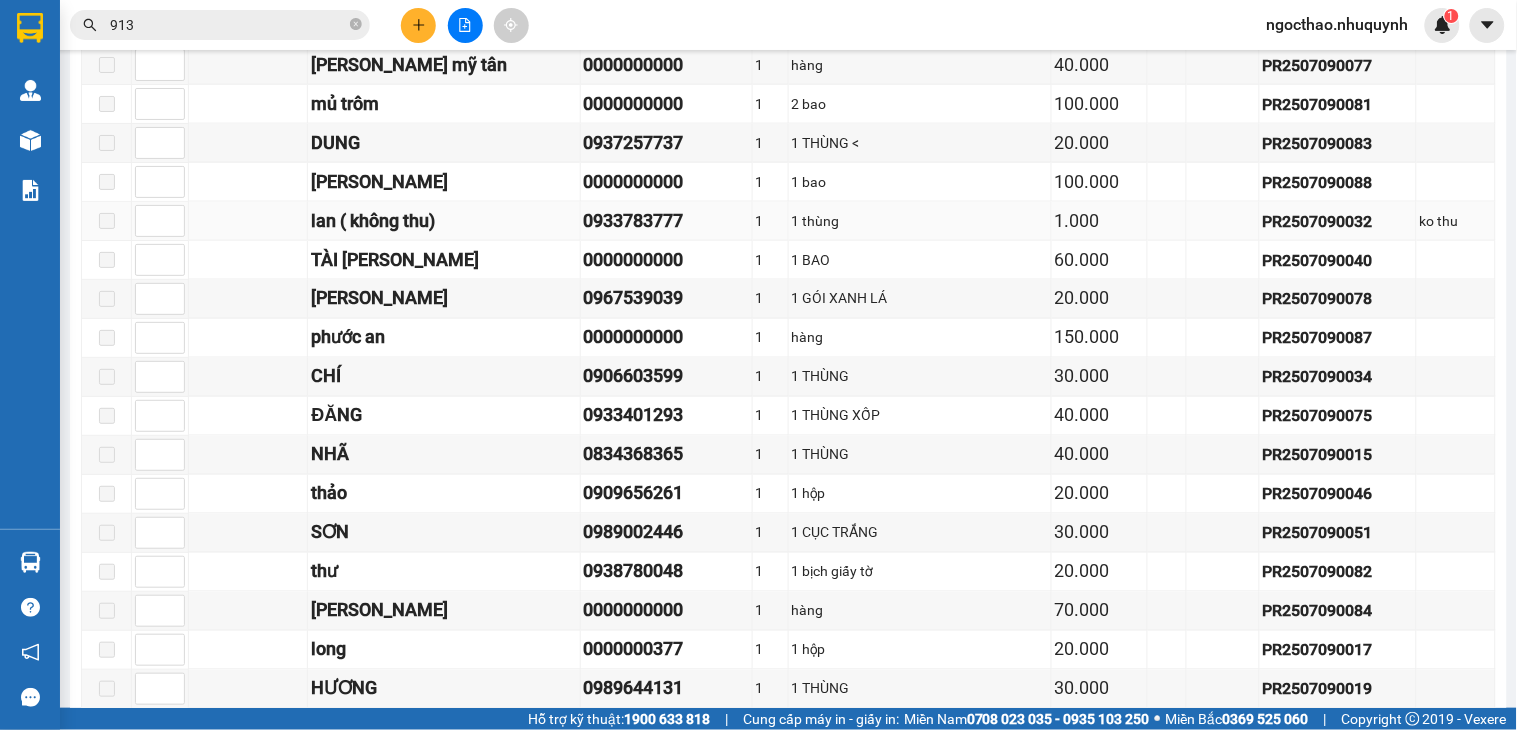 click on "0933783777" at bounding box center (666, 221) 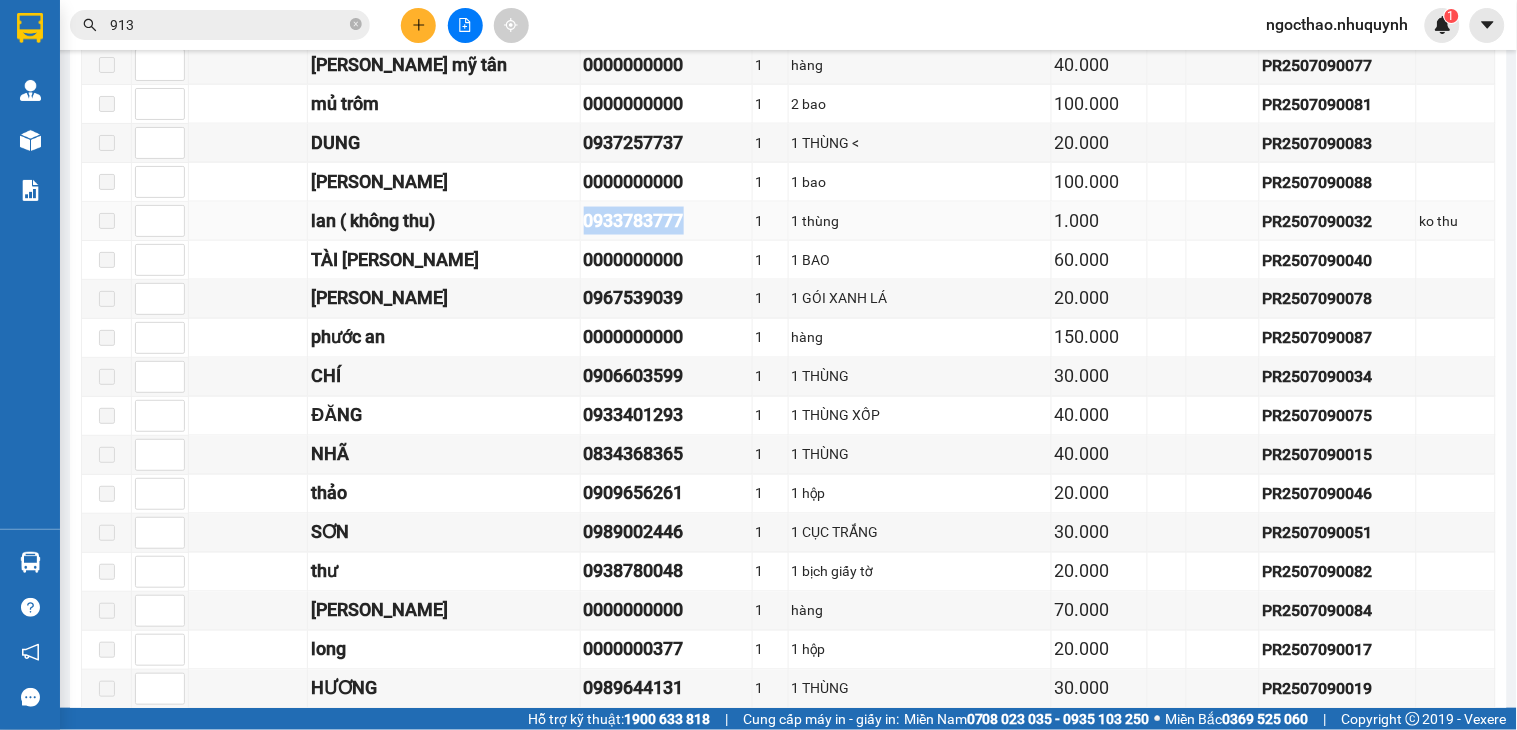 click on "0933783777" at bounding box center [666, 221] 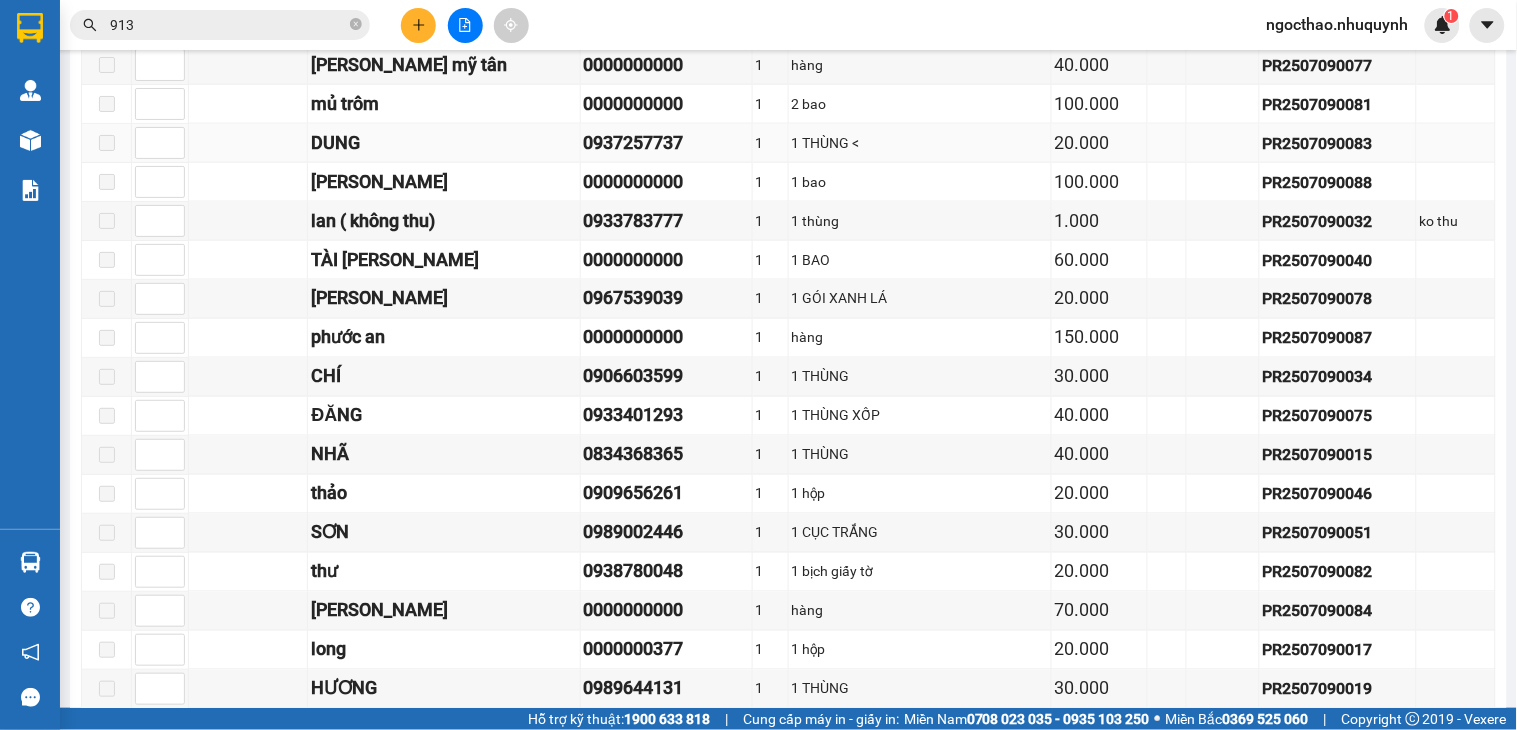click on "0937257737" at bounding box center (666, 143) 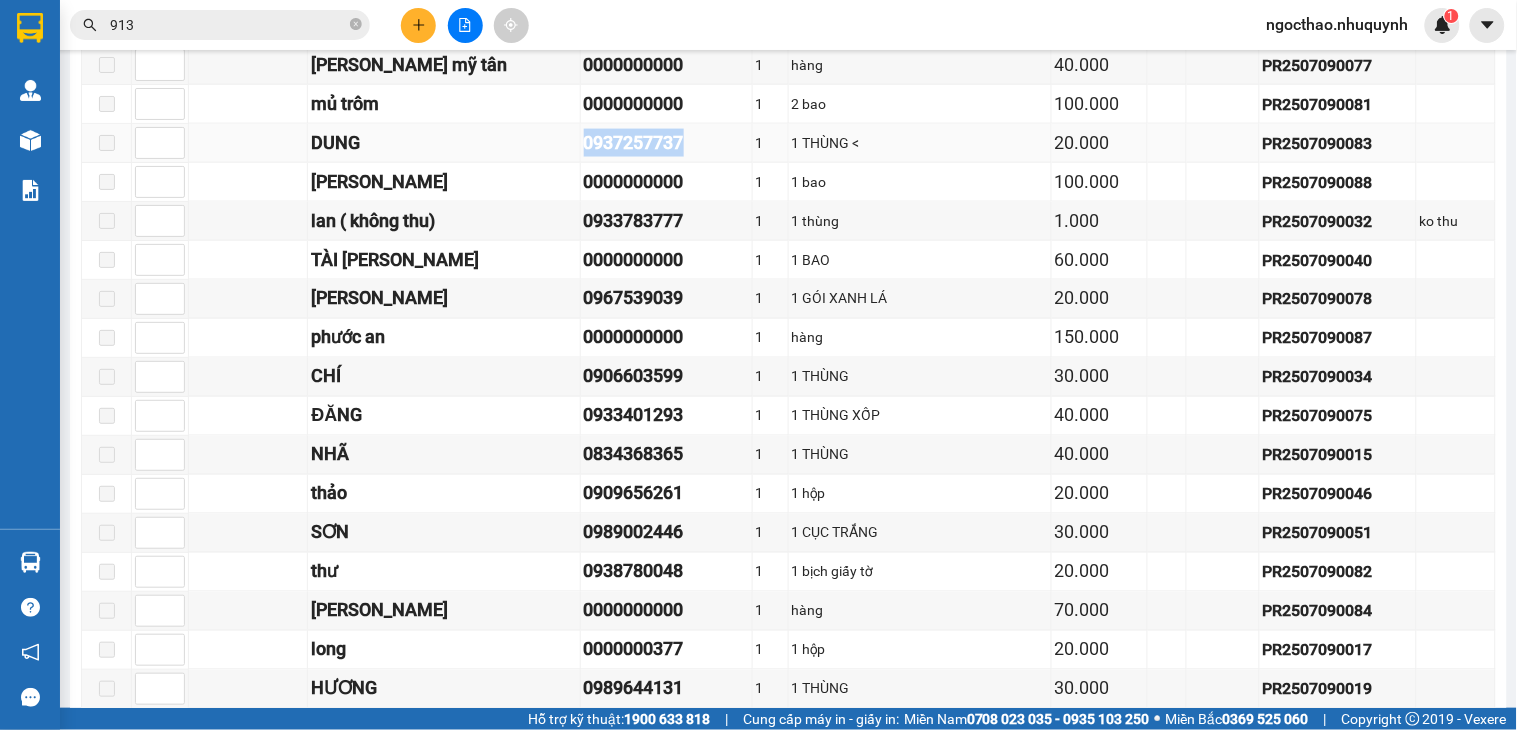 click on "0937257737" at bounding box center [666, 143] 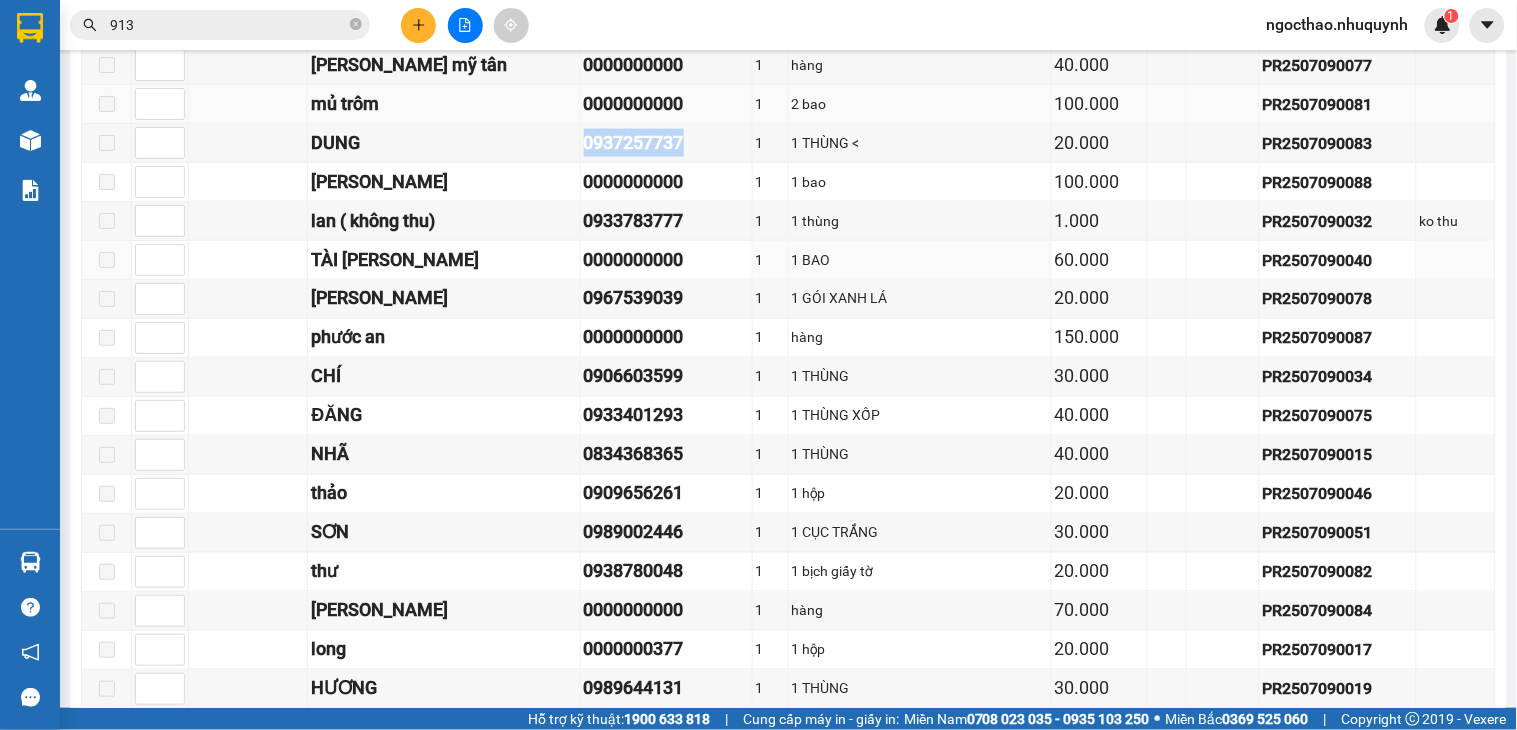 scroll, scrollTop: 592, scrollLeft: 0, axis: vertical 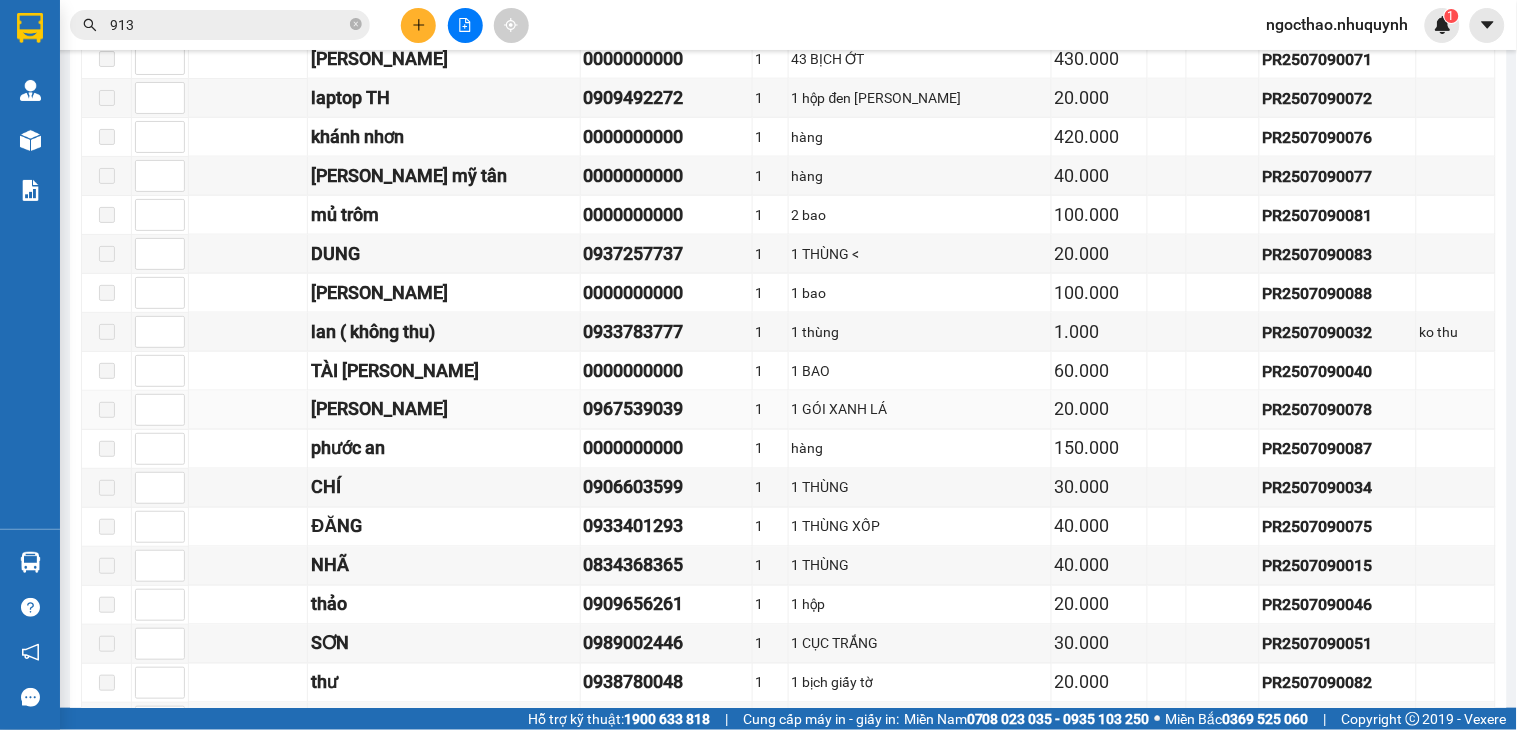 click on "0967539039" at bounding box center [666, 410] 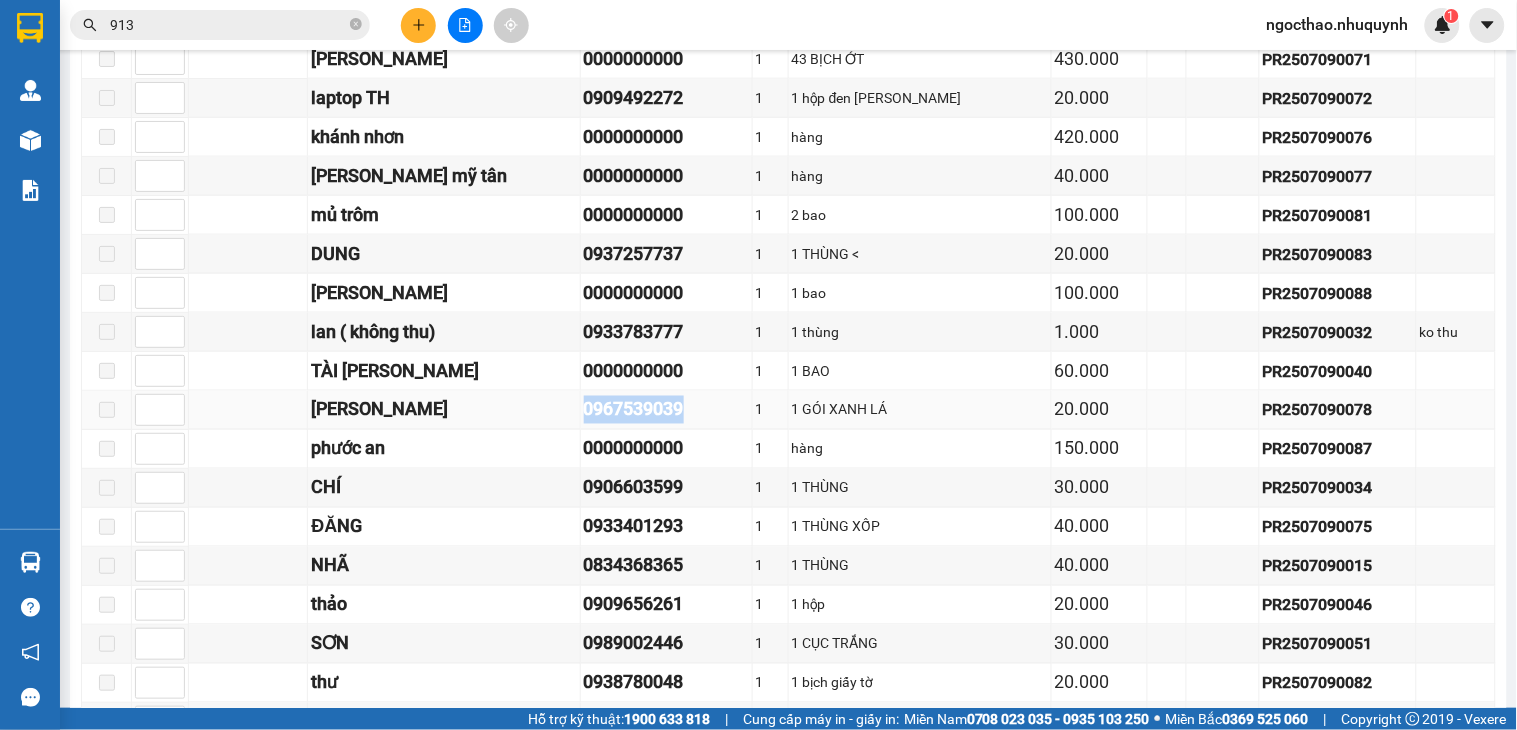 click on "0967539039" at bounding box center (666, 410) 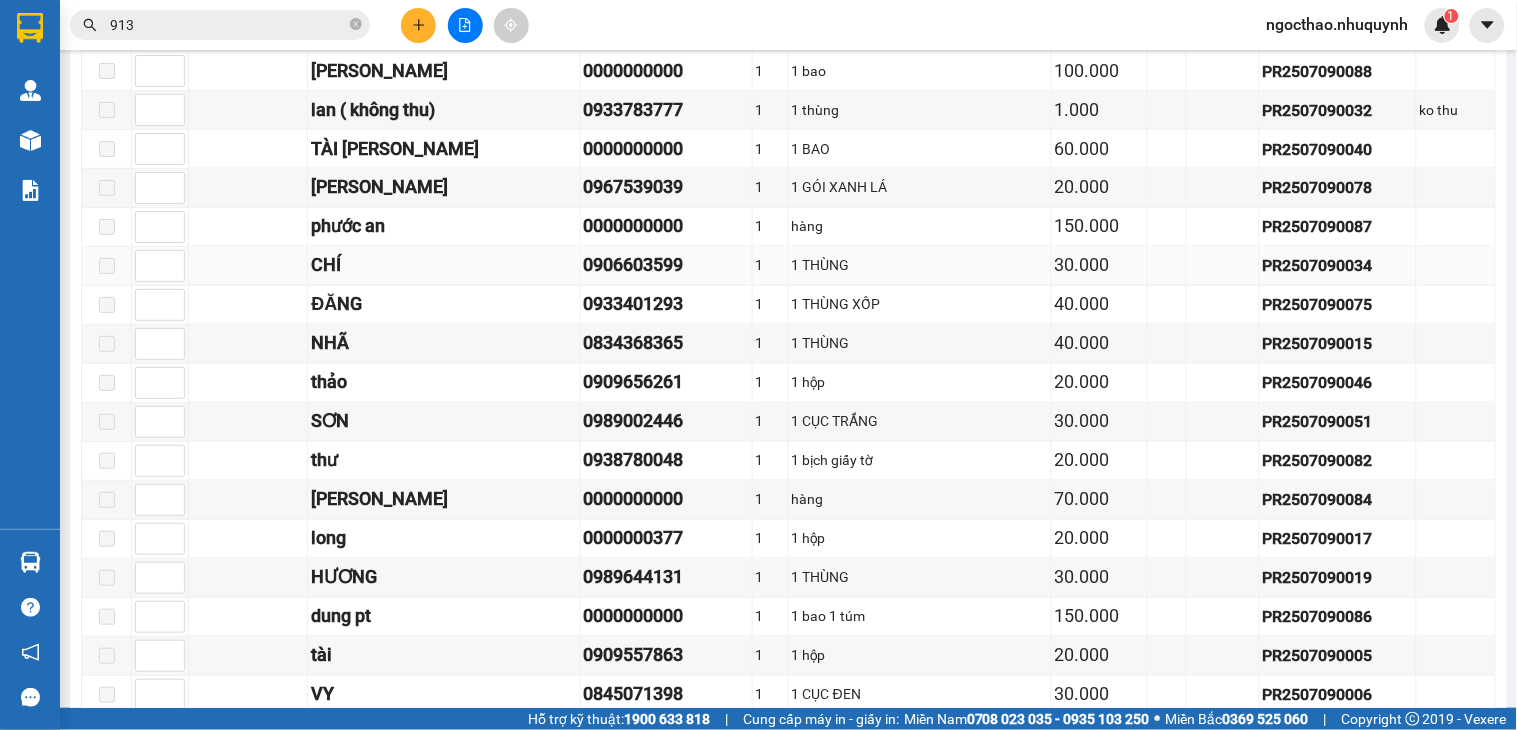 click on "0906603599" at bounding box center [666, 266] 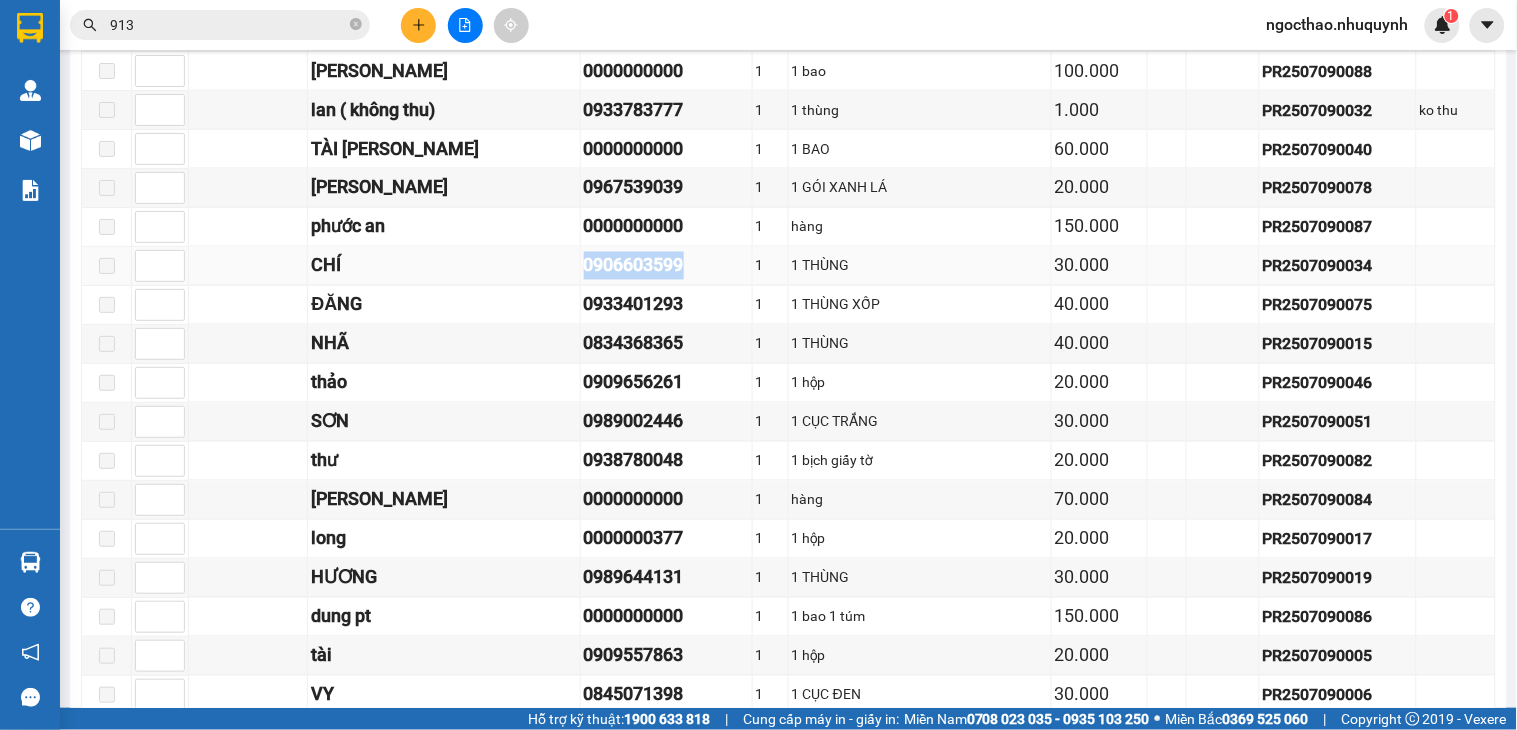 click on "0906603599" at bounding box center (666, 266) 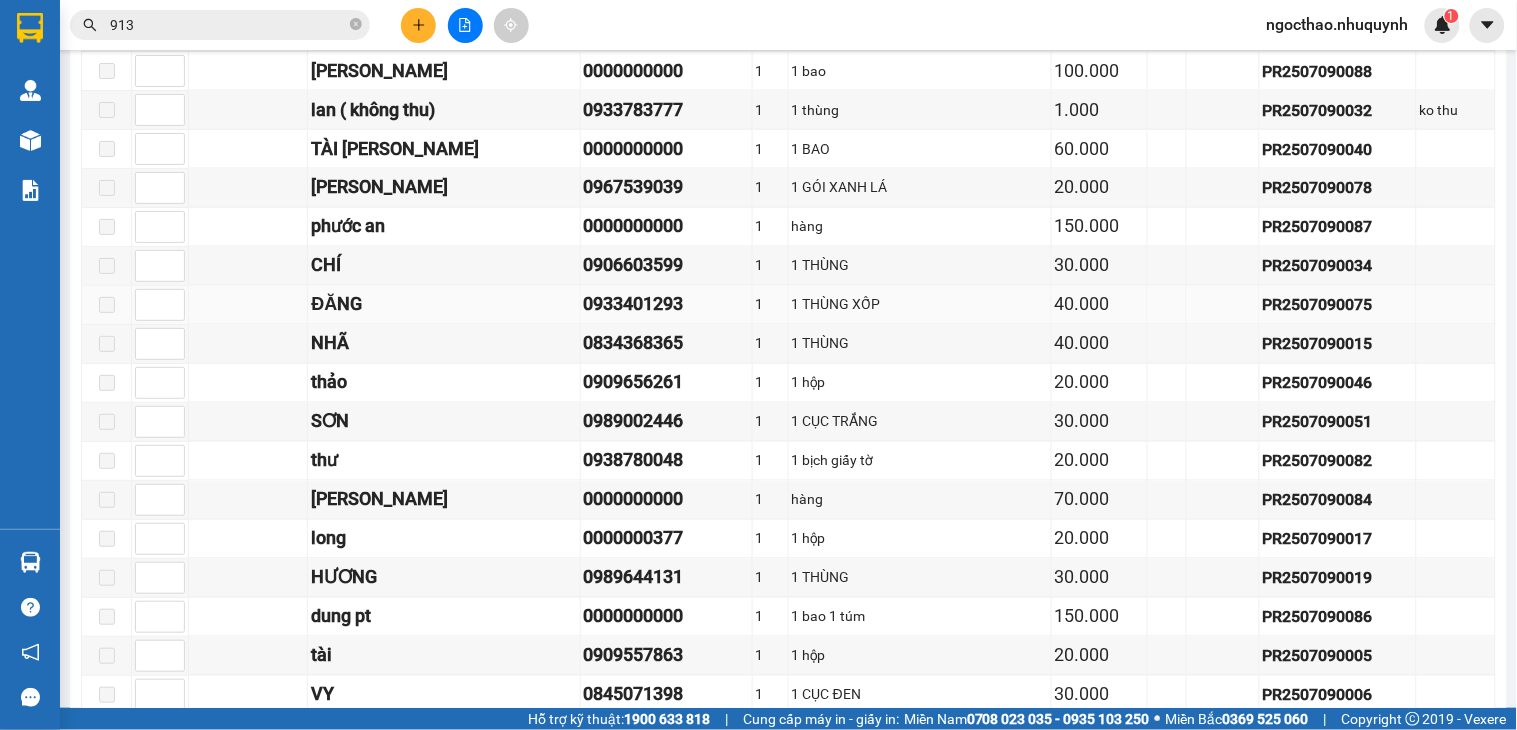 click on "0933401293" at bounding box center (666, 305) 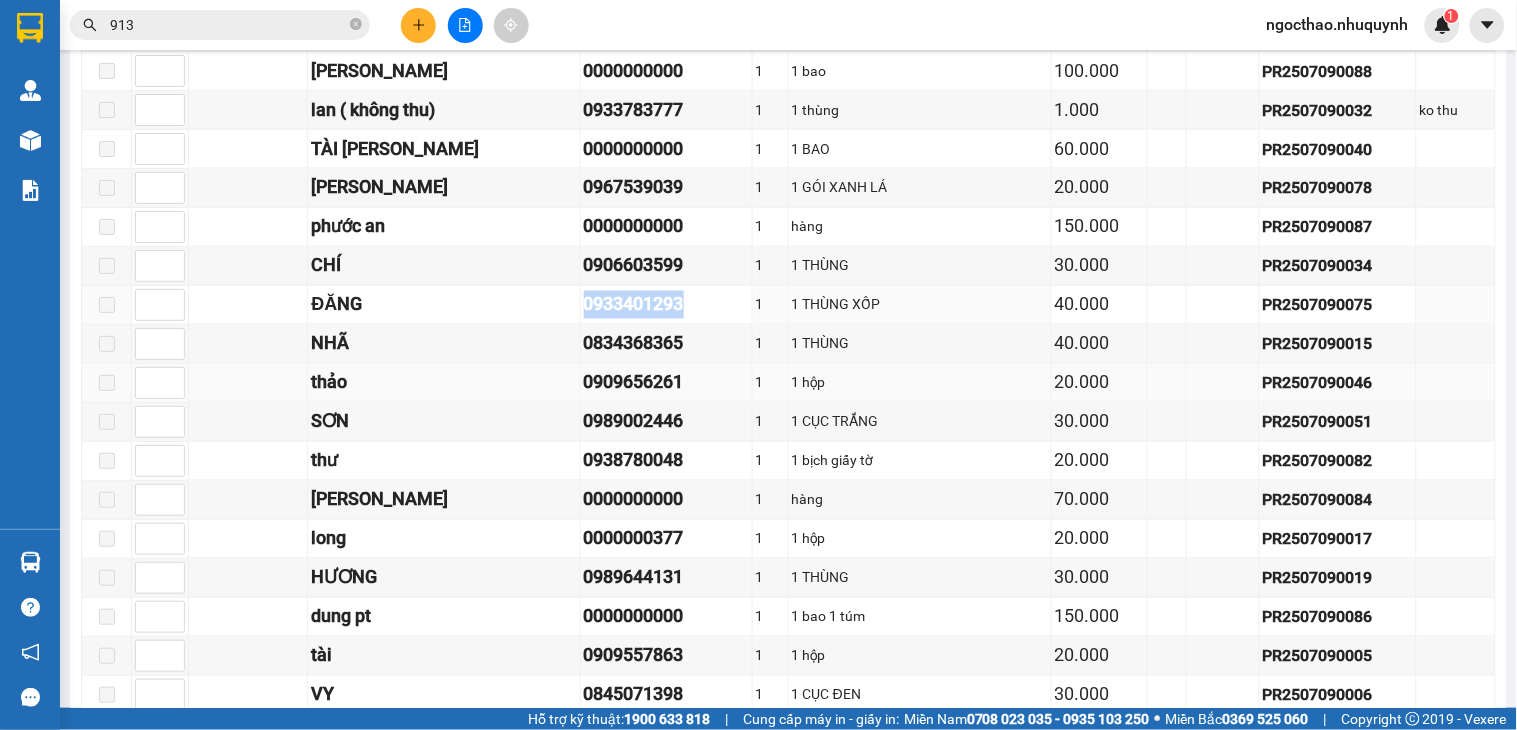 drag, startPoint x: 656, startPoint y: 328, endPoint x: 754, endPoint y: 397, distance: 119.85408 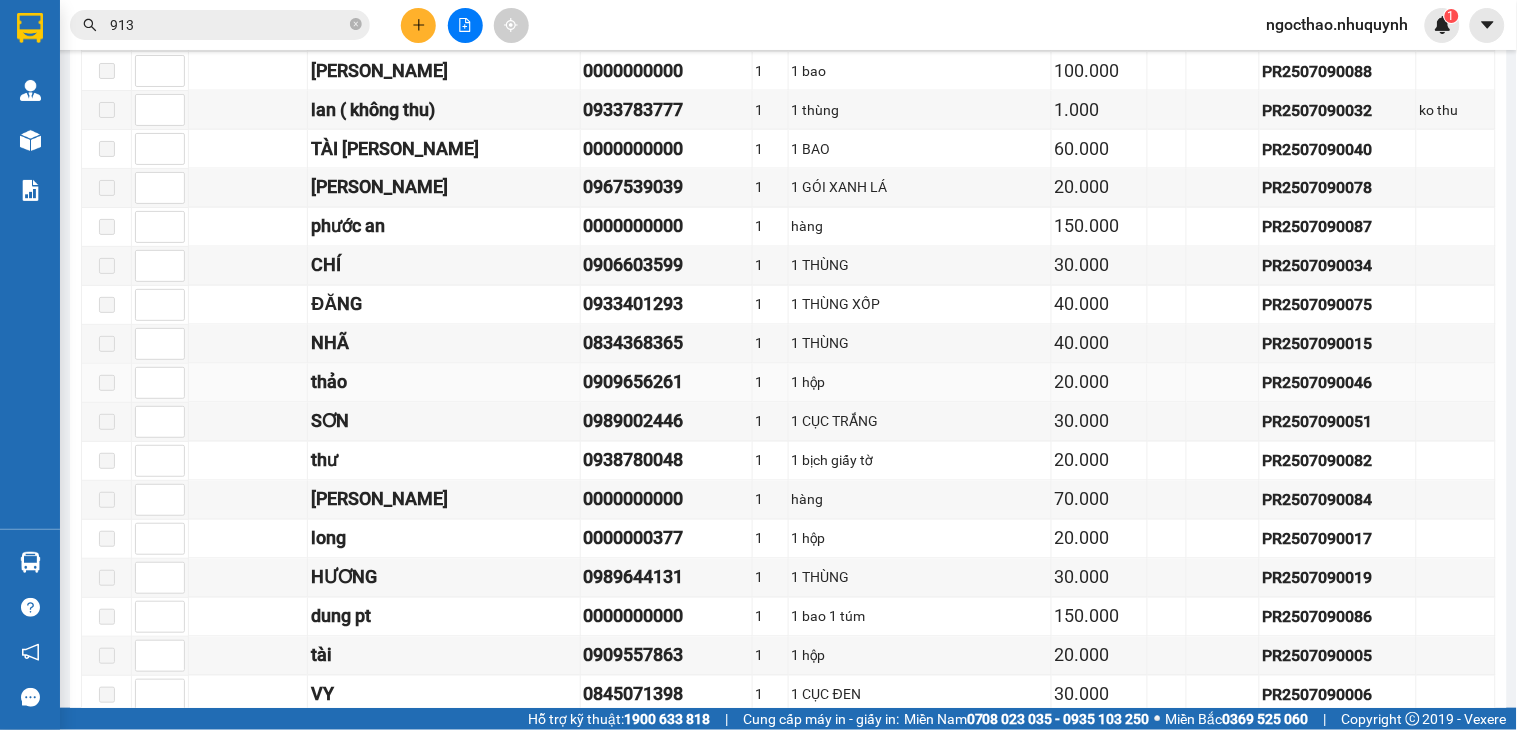 drag, startPoint x: 697, startPoint y: 407, endPoint x: 668, endPoint y: 407, distance: 29 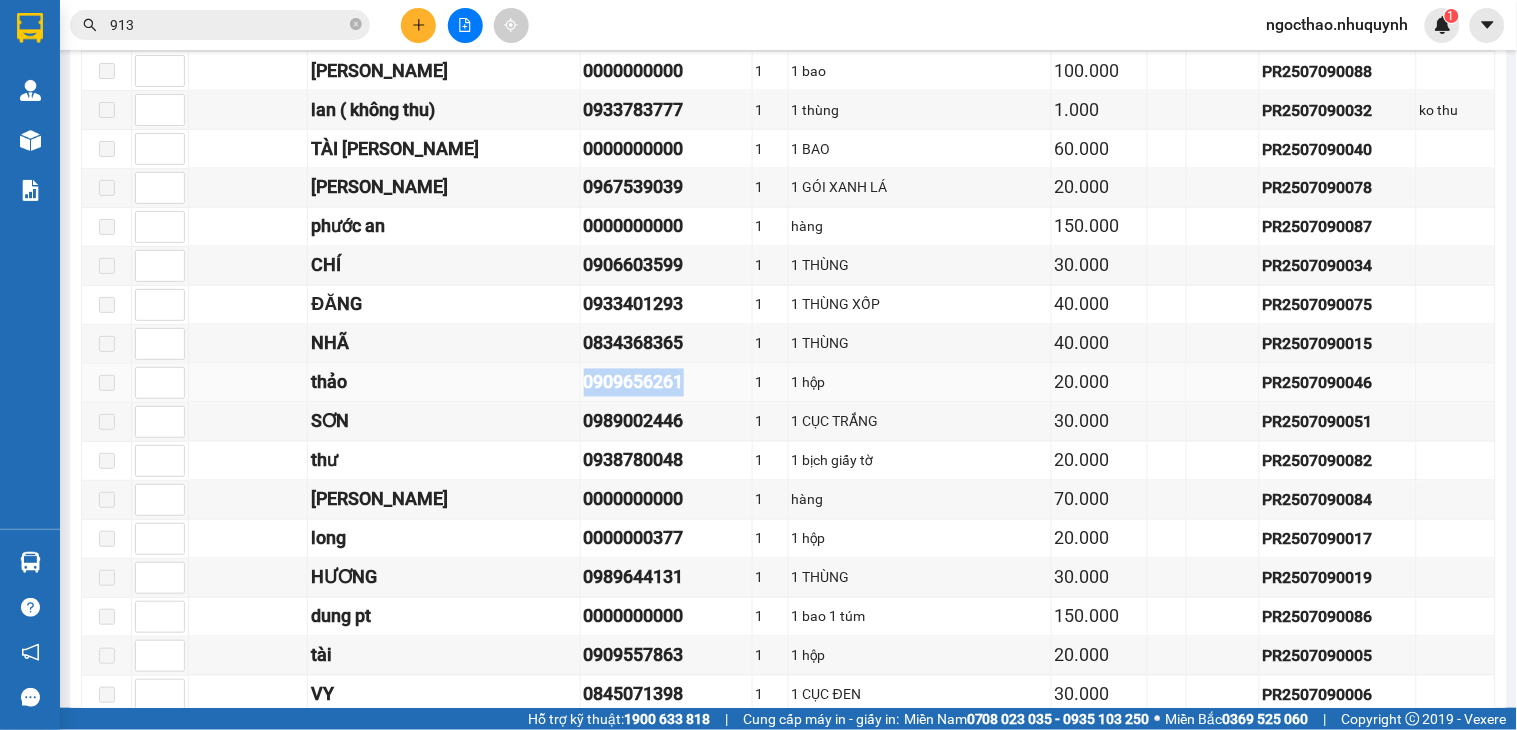 click on "0909656261" at bounding box center [666, 383] 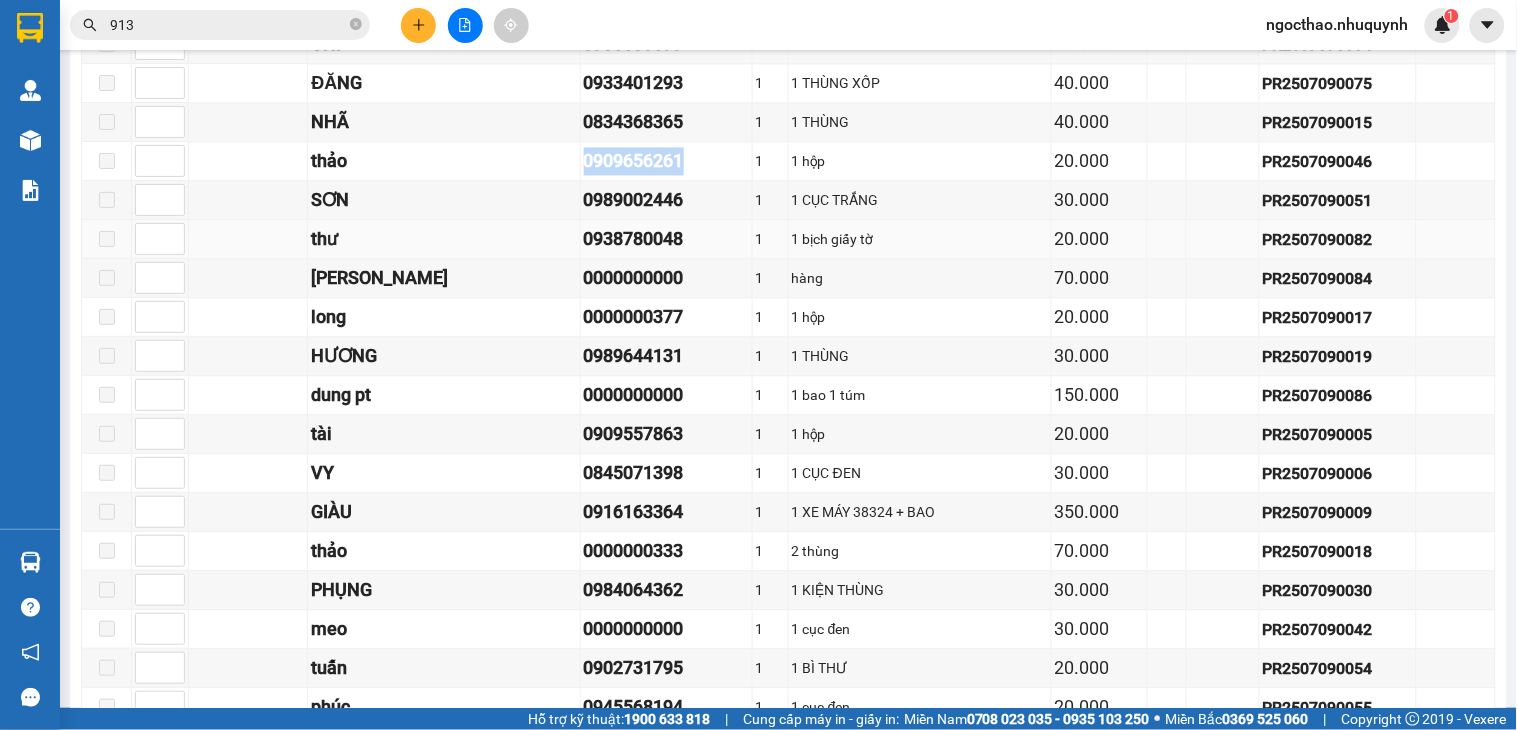 scroll, scrollTop: 1147, scrollLeft: 0, axis: vertical 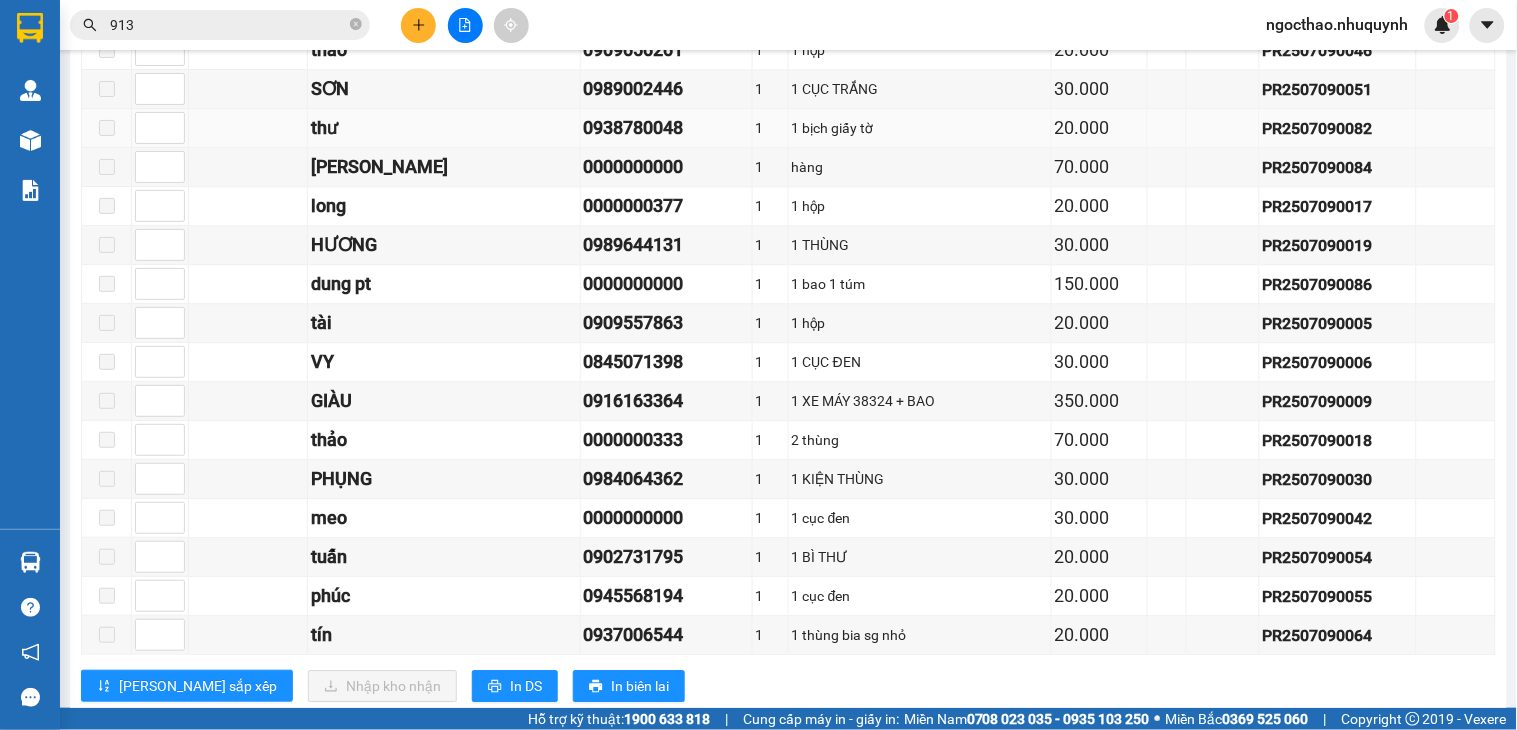 click on "0938780048" at bounding box center (666, 128) 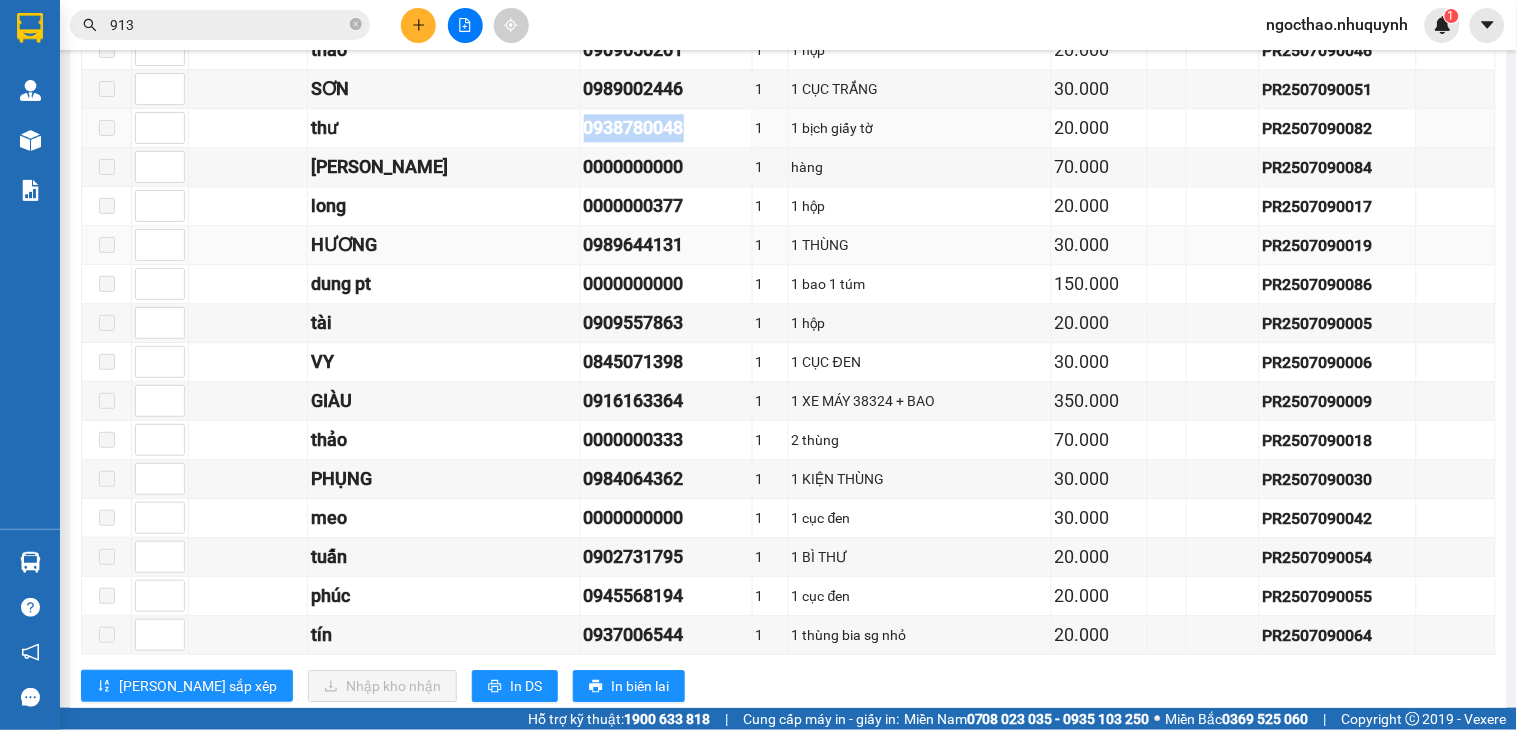 drag, startPoint x: 643, startPoint y: 144, endPoint x: 1036, endPoint y: 255, distance: 408.37482 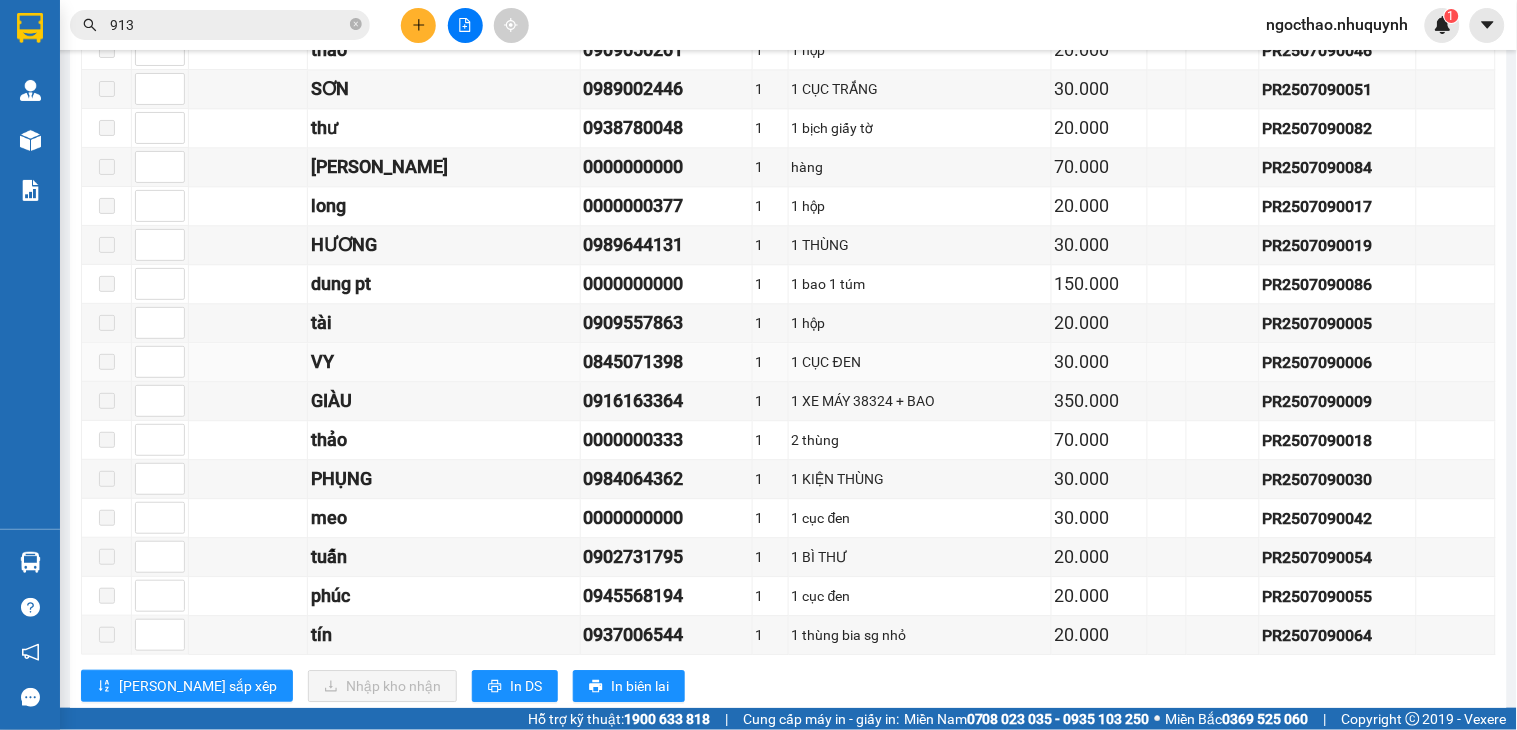click on "0845071398" at bounding box center (666, 362) 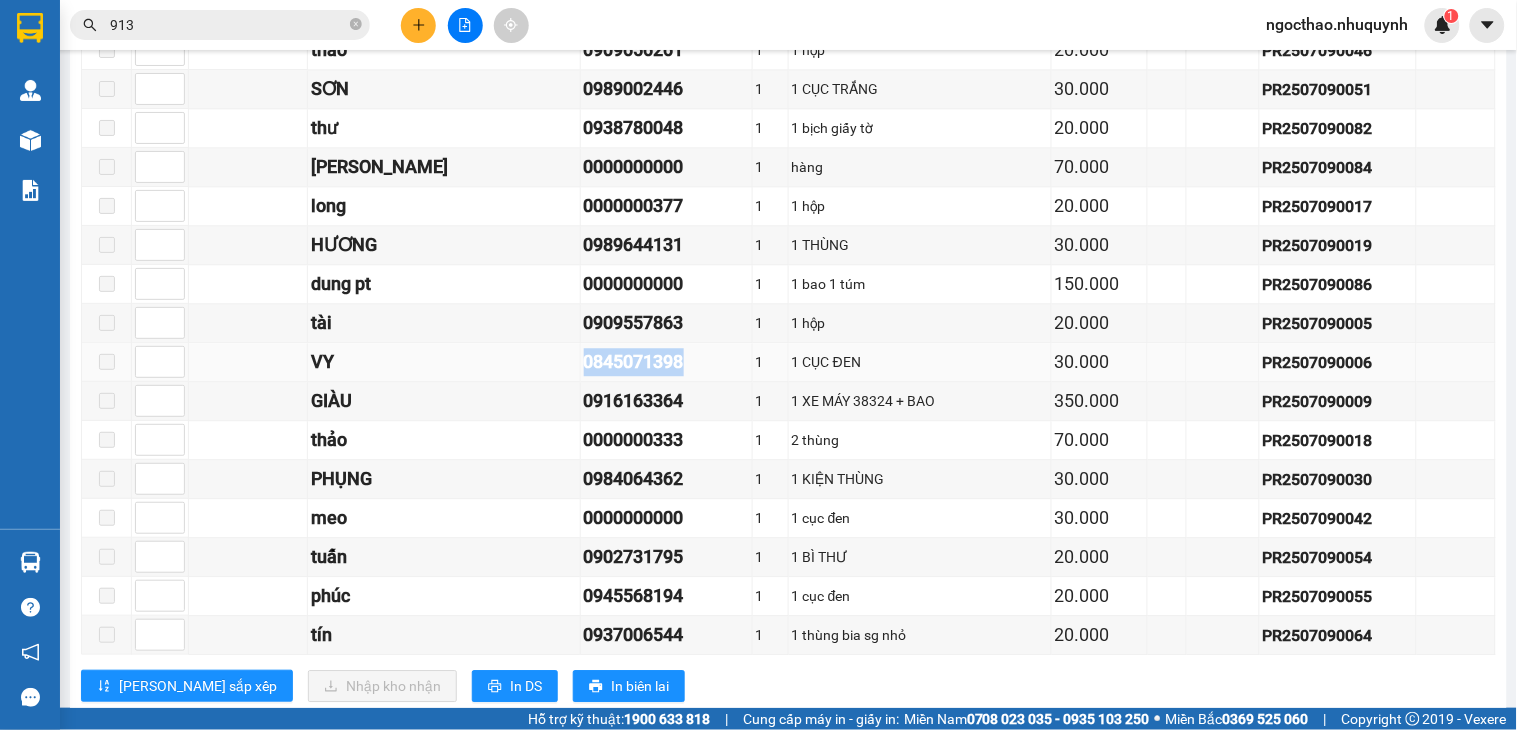 click on "0845071398" at bounding box center [666, 362] 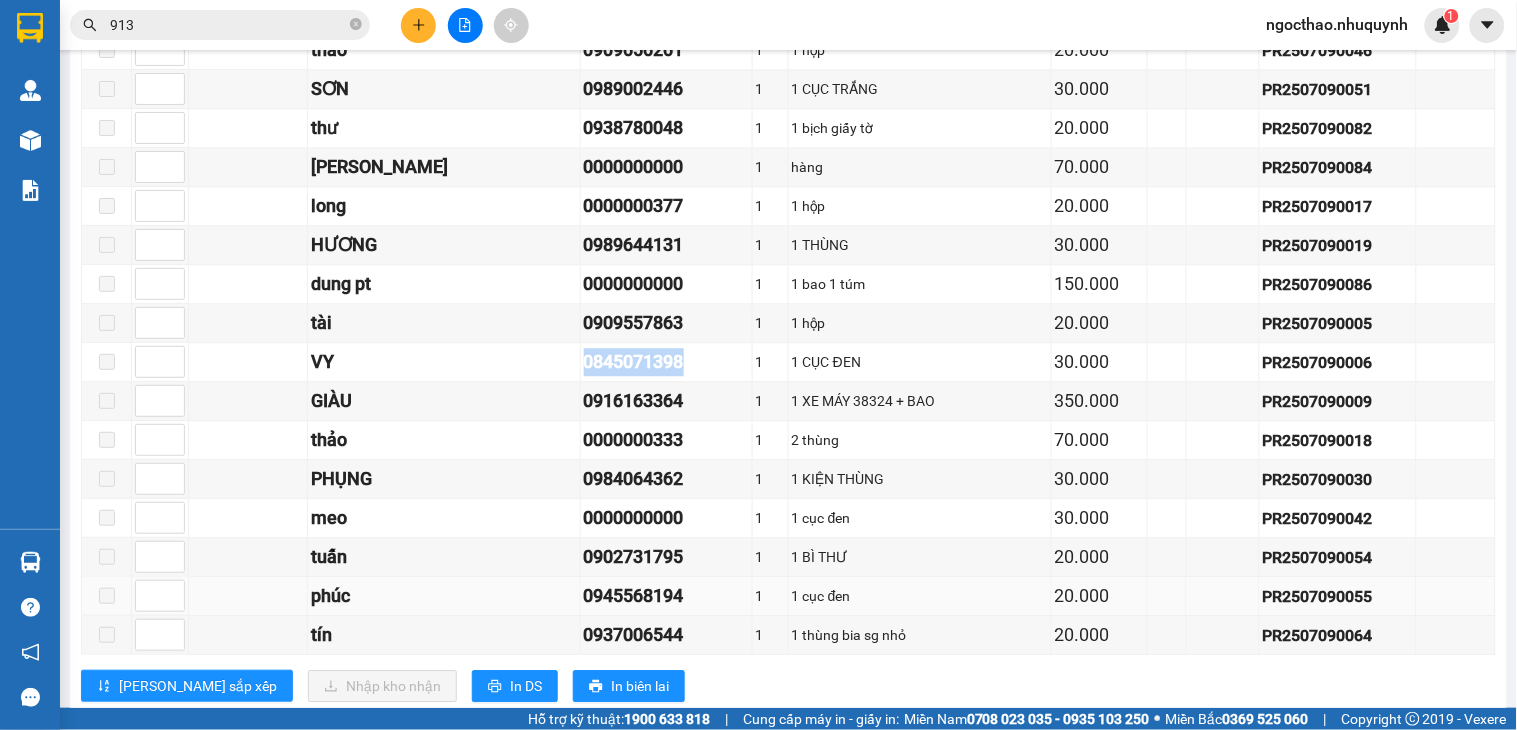 scroll, scrollTop: 1223, scrollLeft: 0, axis: vertical 